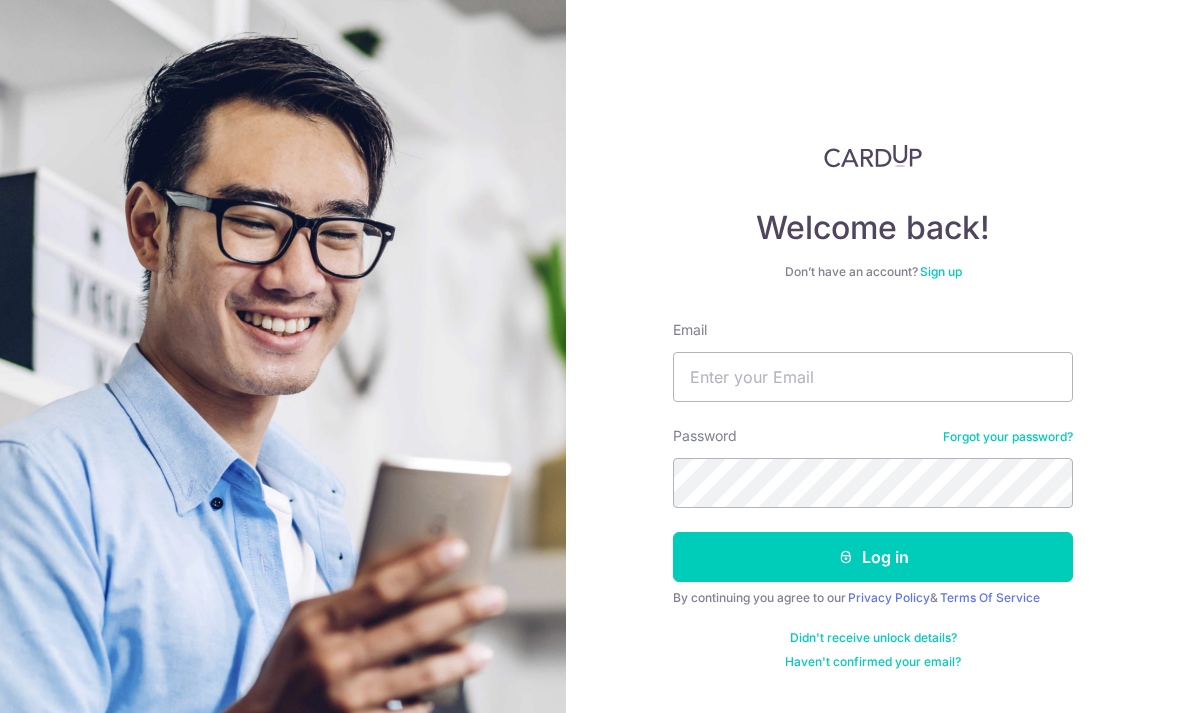 scroll, scrollTop: 200, scrollLeft: 0, axis: vertical 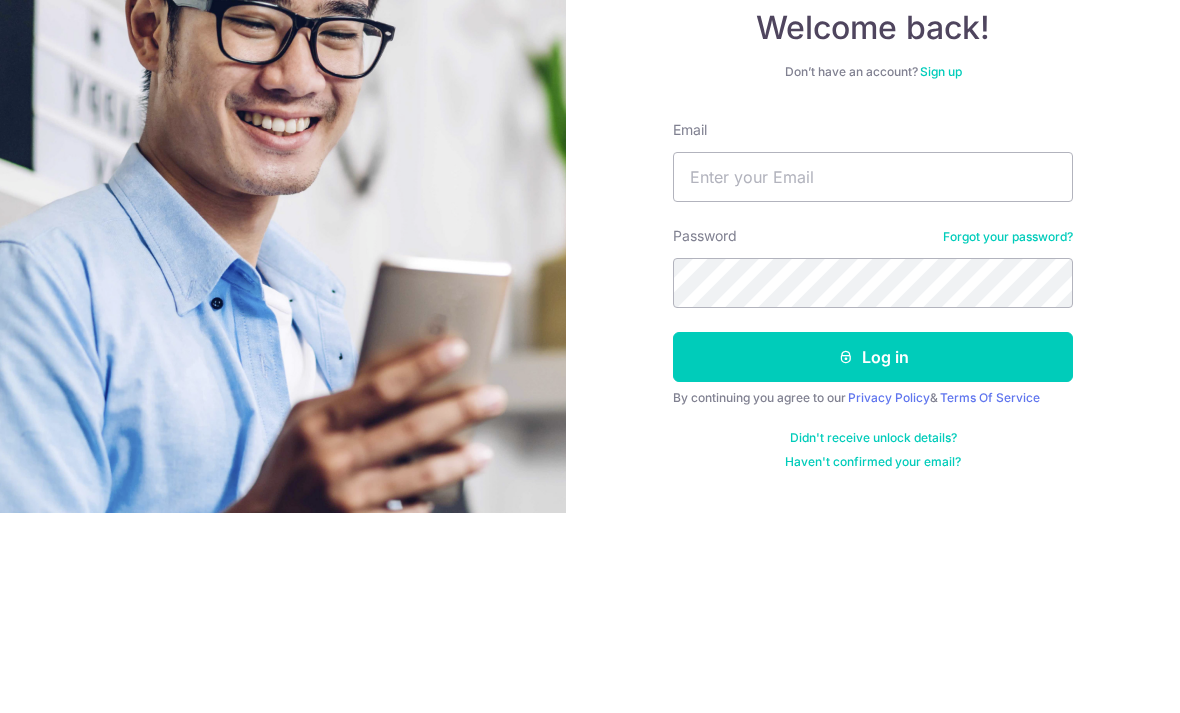 click on "Email" at bounding box center (873, 377) 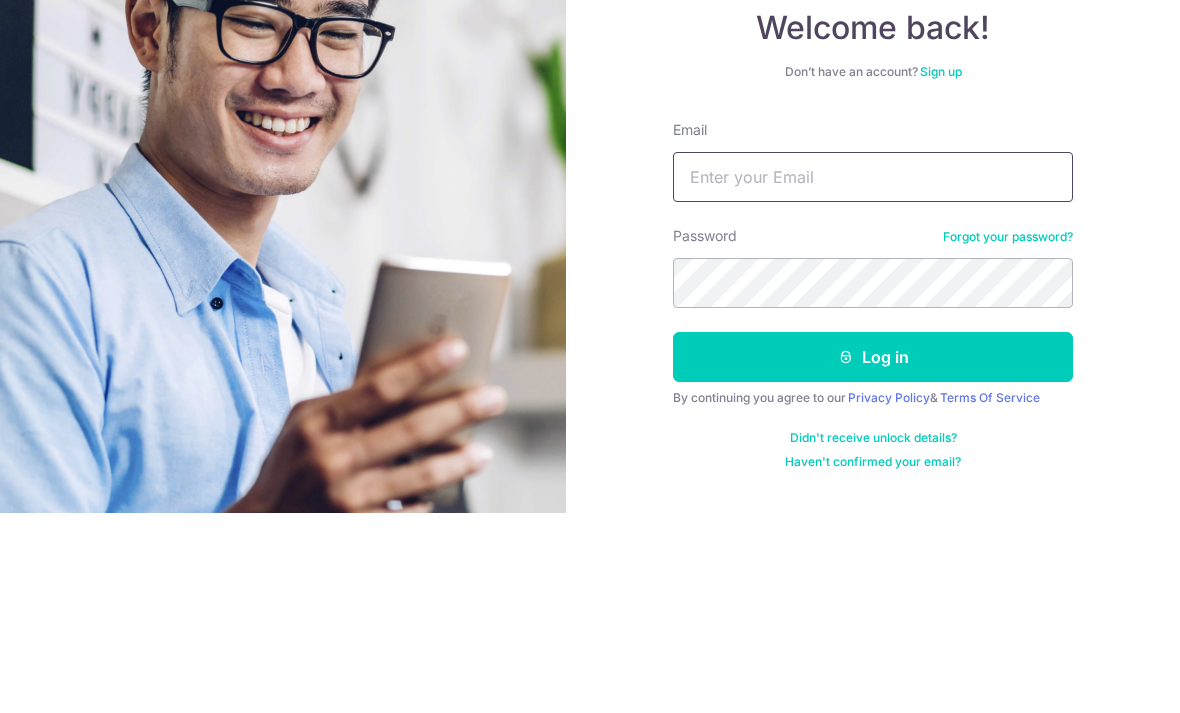 type on "[USERNAME]@example.com" 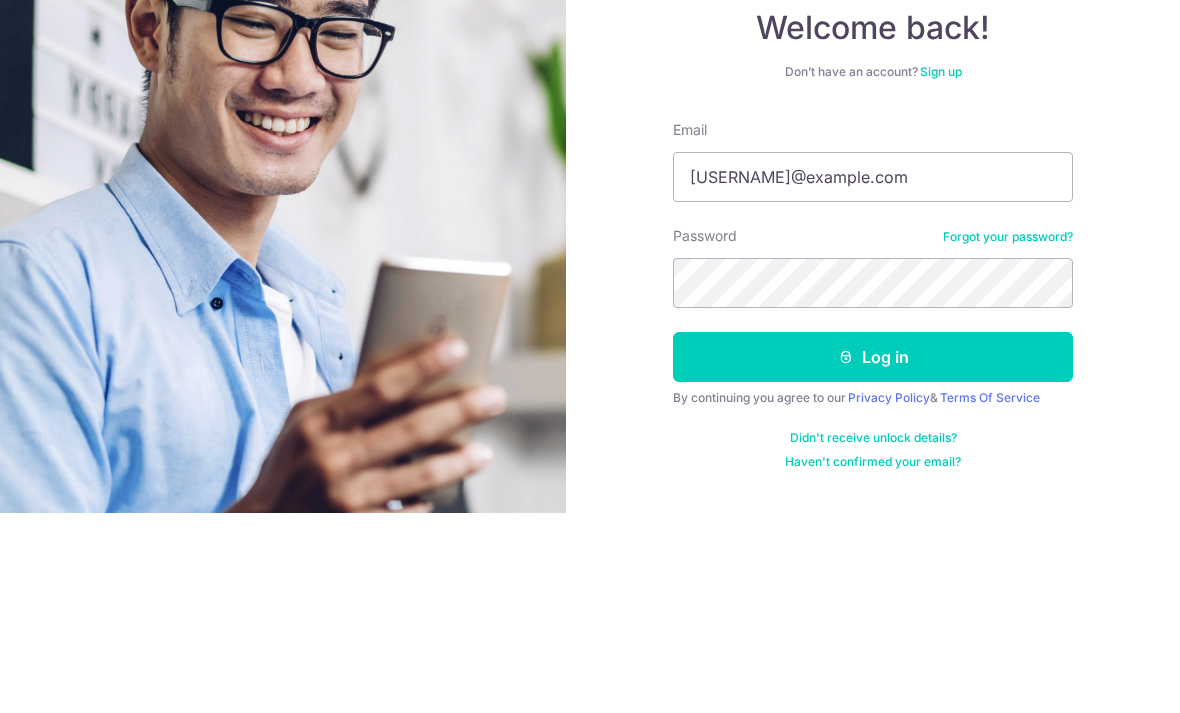 click on "Log in" at bounding box center (873, 557) 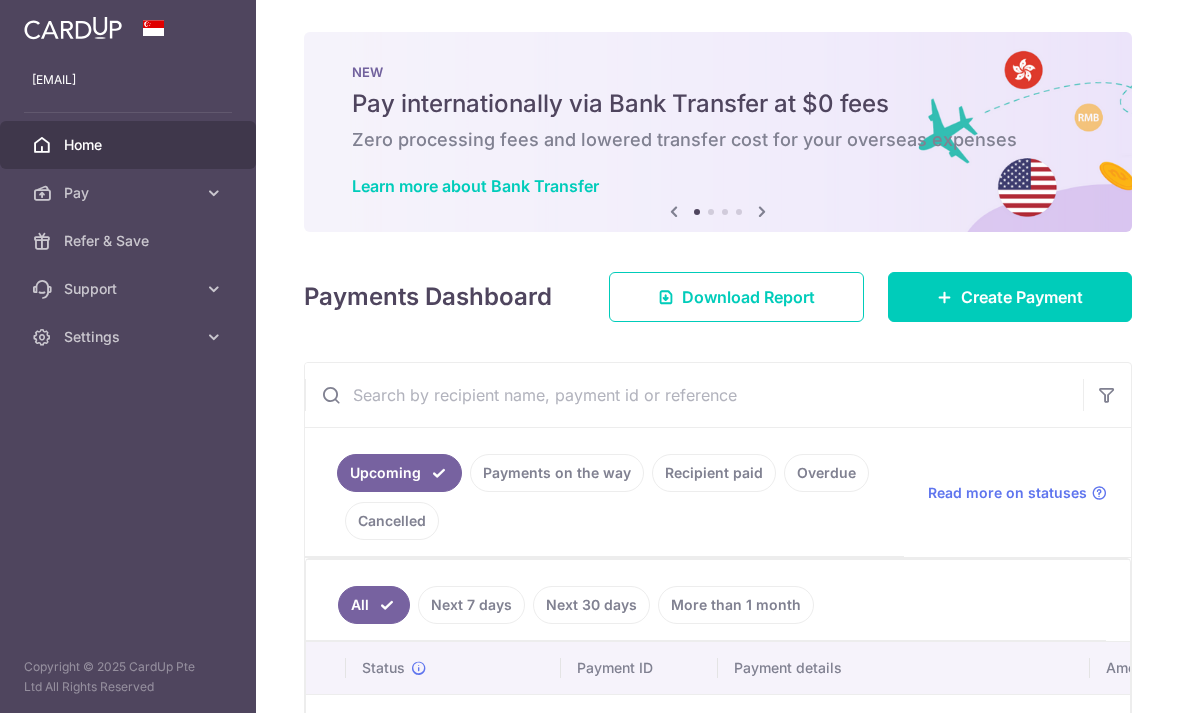 scroll, scrollTop: 0, scrollLeft: 0, axis: both 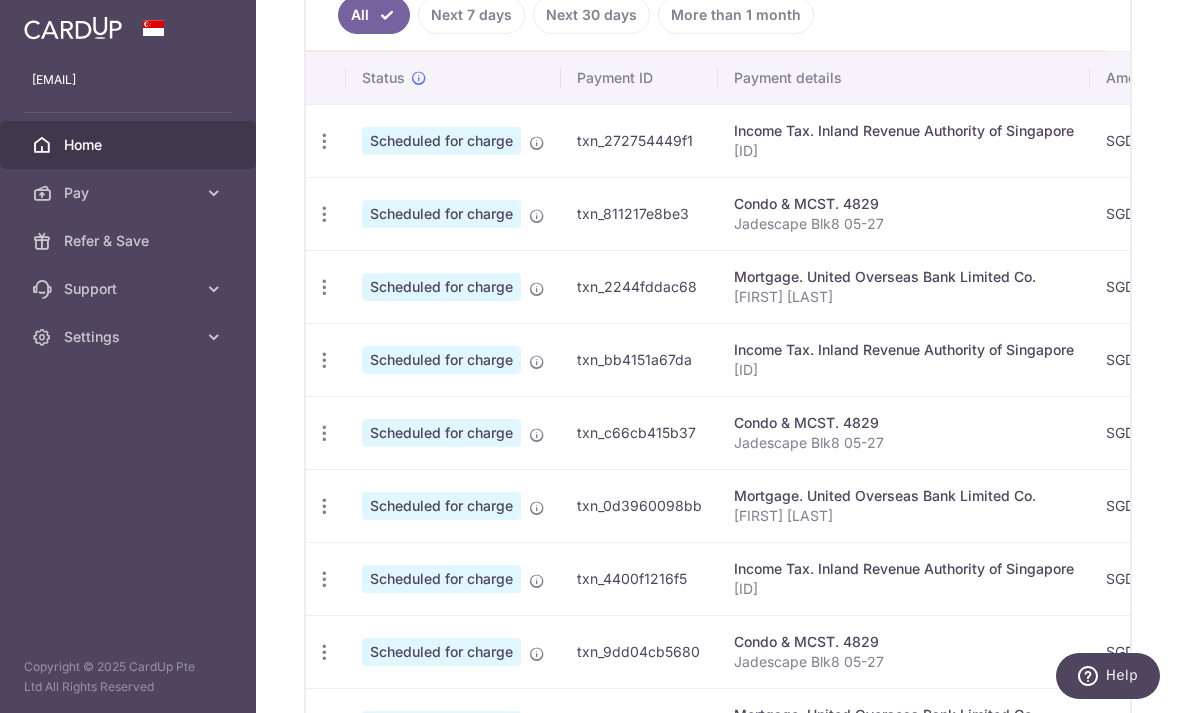 click at bounding box center (324, 141) 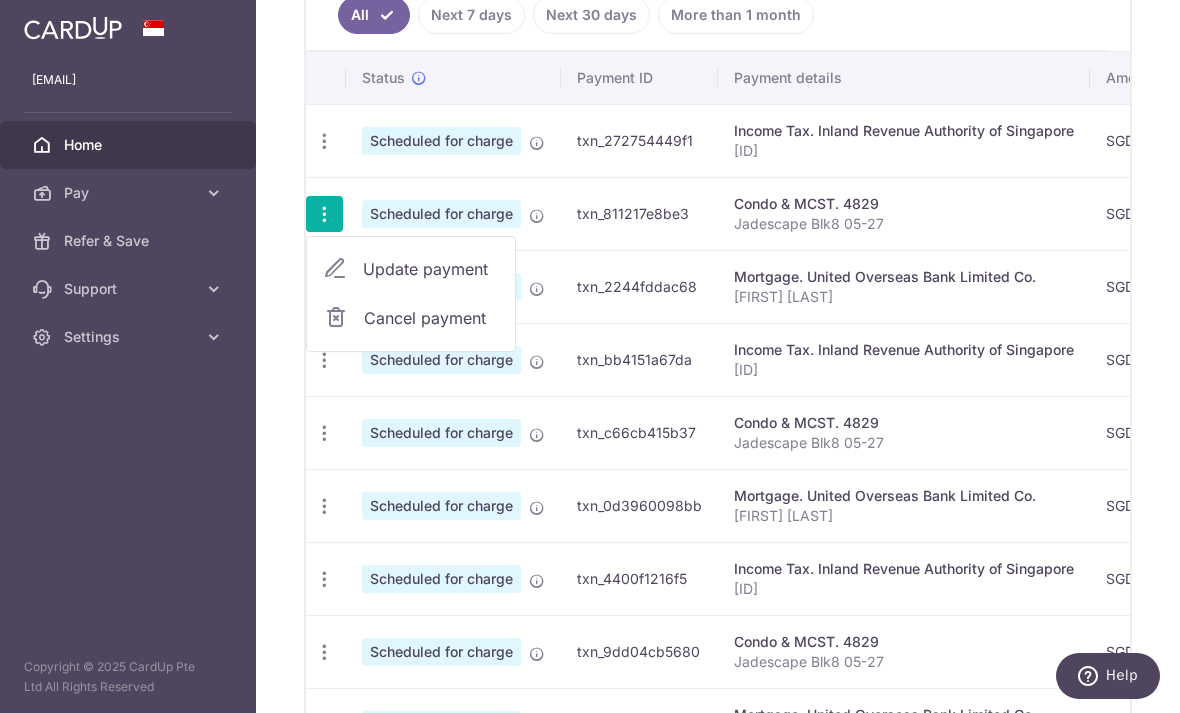 click on "Update payment" at bounding box center (431, 269) 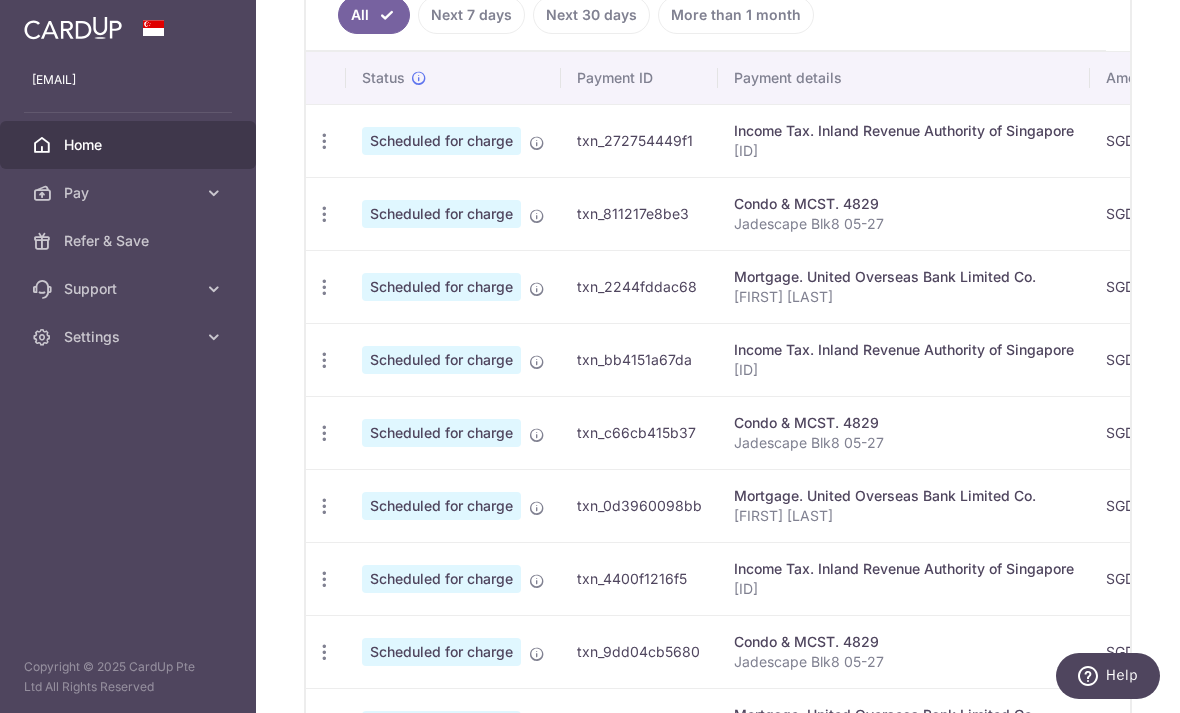 radio on "true" 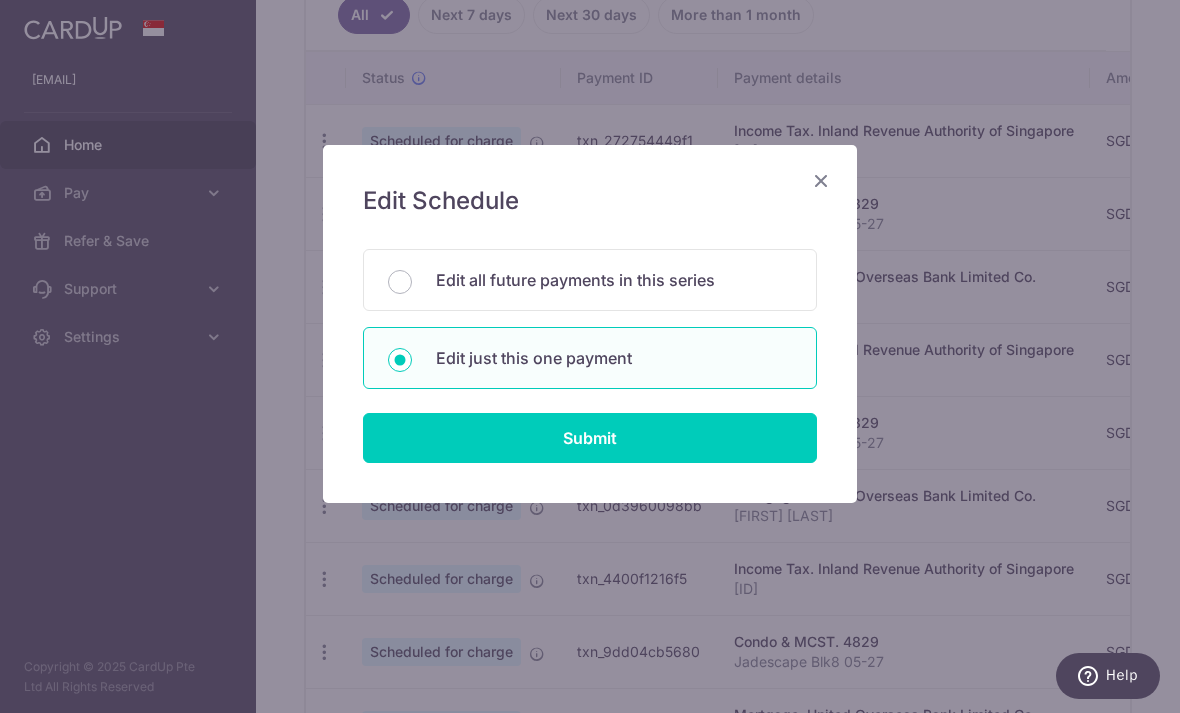 click on "Edit all future payments in this series" at bounding box center (614, 280) 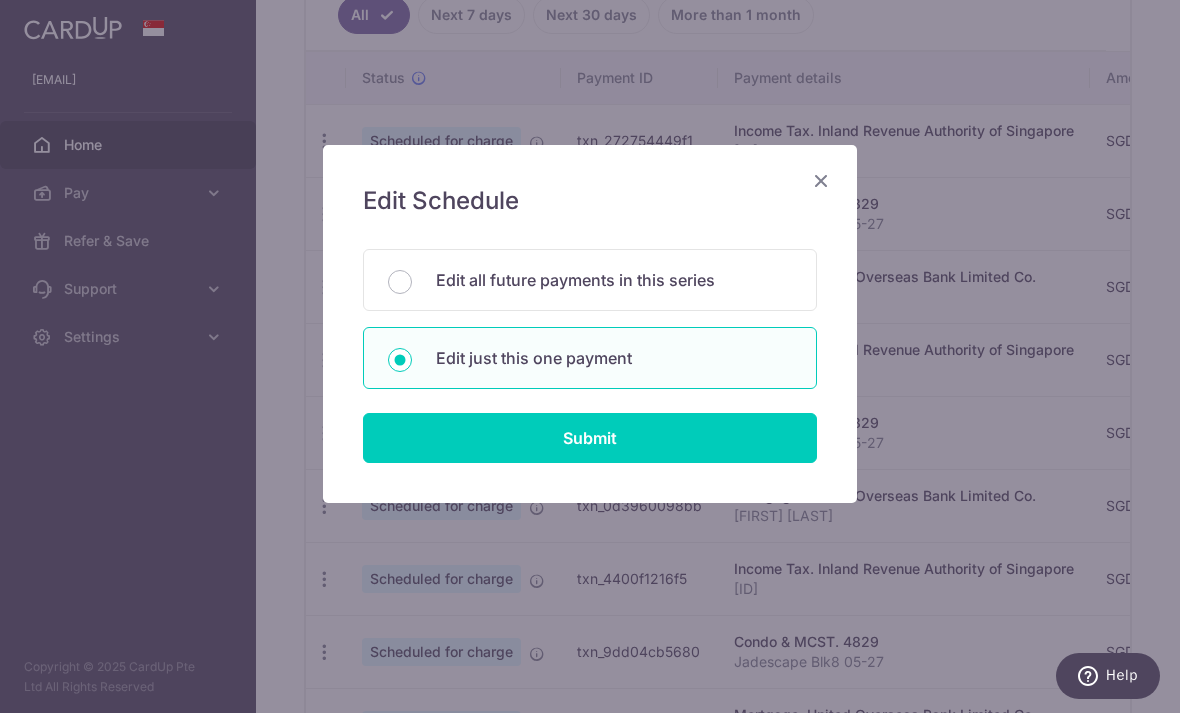 radio on "true" 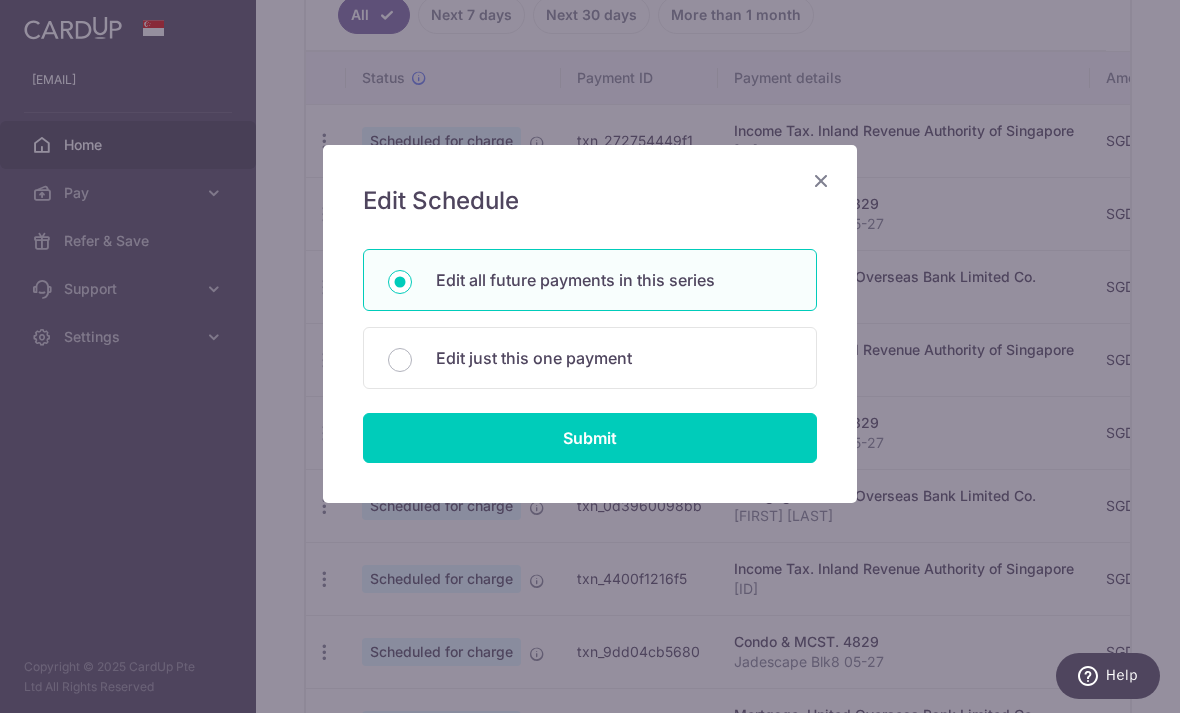 click on "Submit" at bounding box center [590, 438] 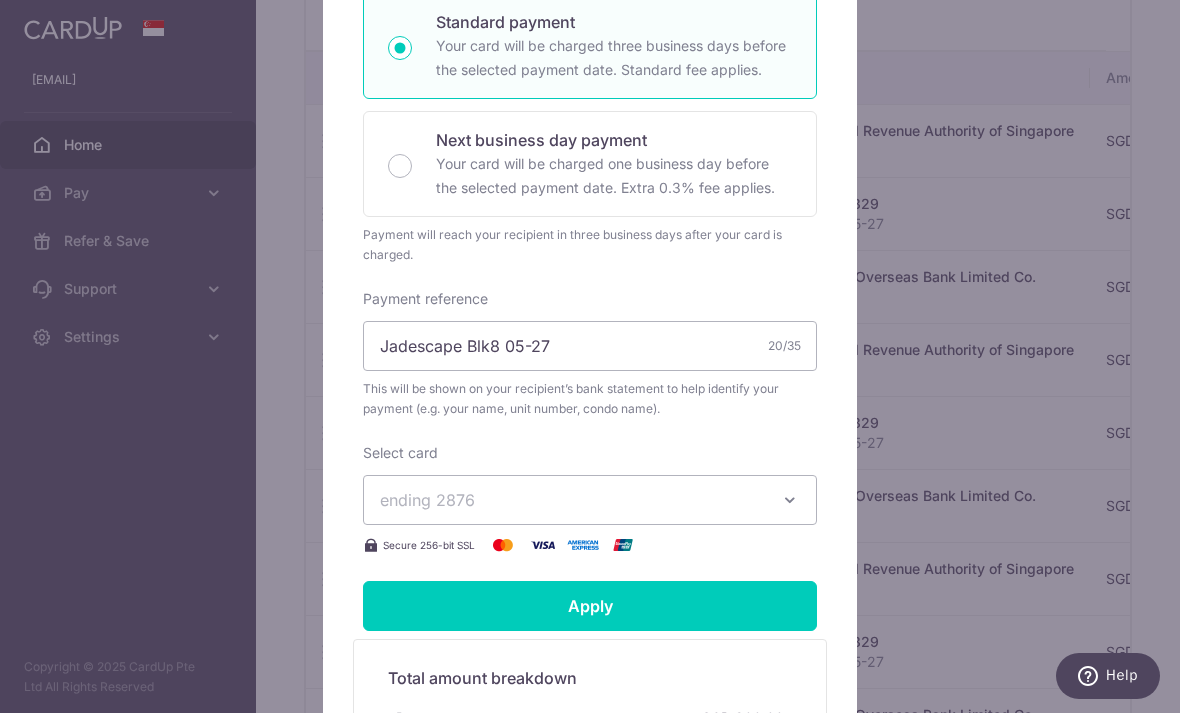 scroll, scrollTop: 429, scrollLeft: 0, axis: vertical 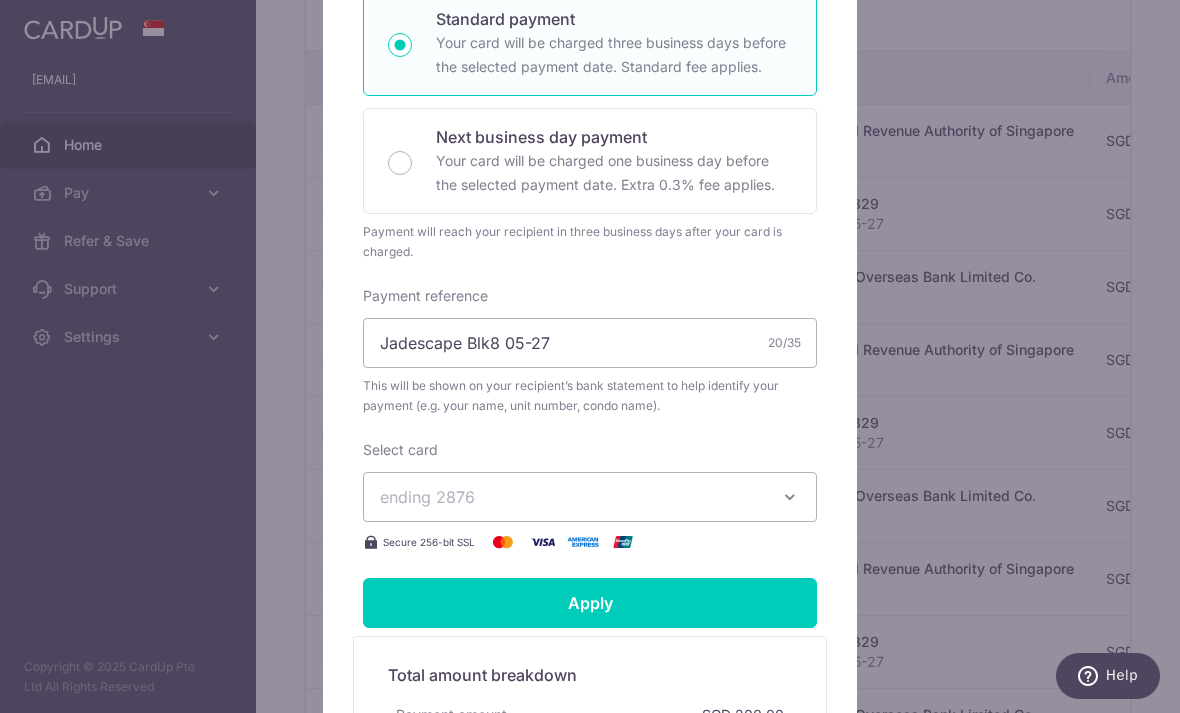 click on "ending 2876" at bounding box center [590, 497] 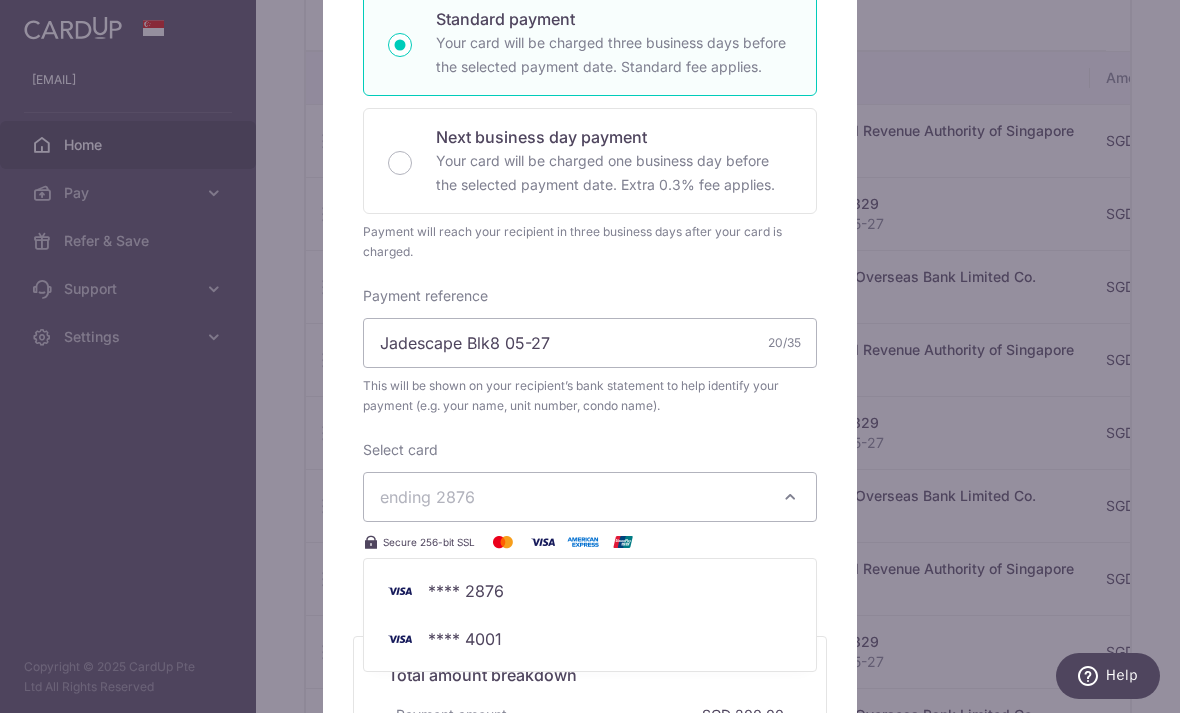 click at bounding box center (590, 321) 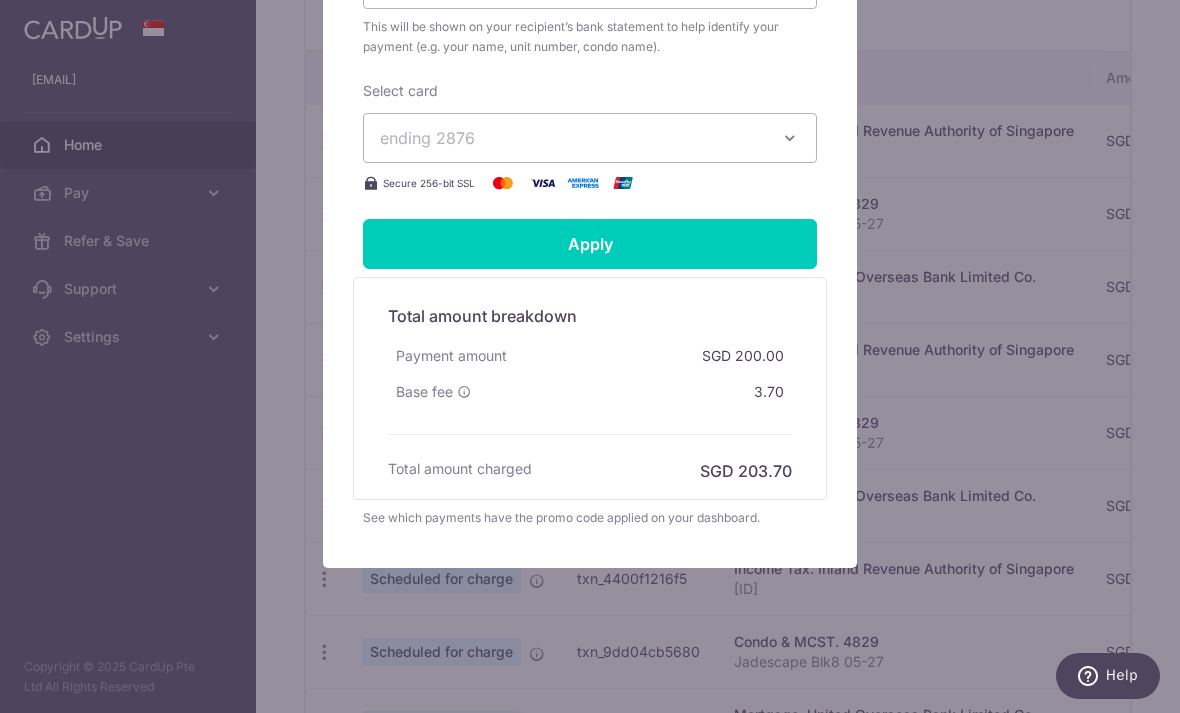 scroll, scrollTop: 788, scrollLeft: 0, axis: vertical 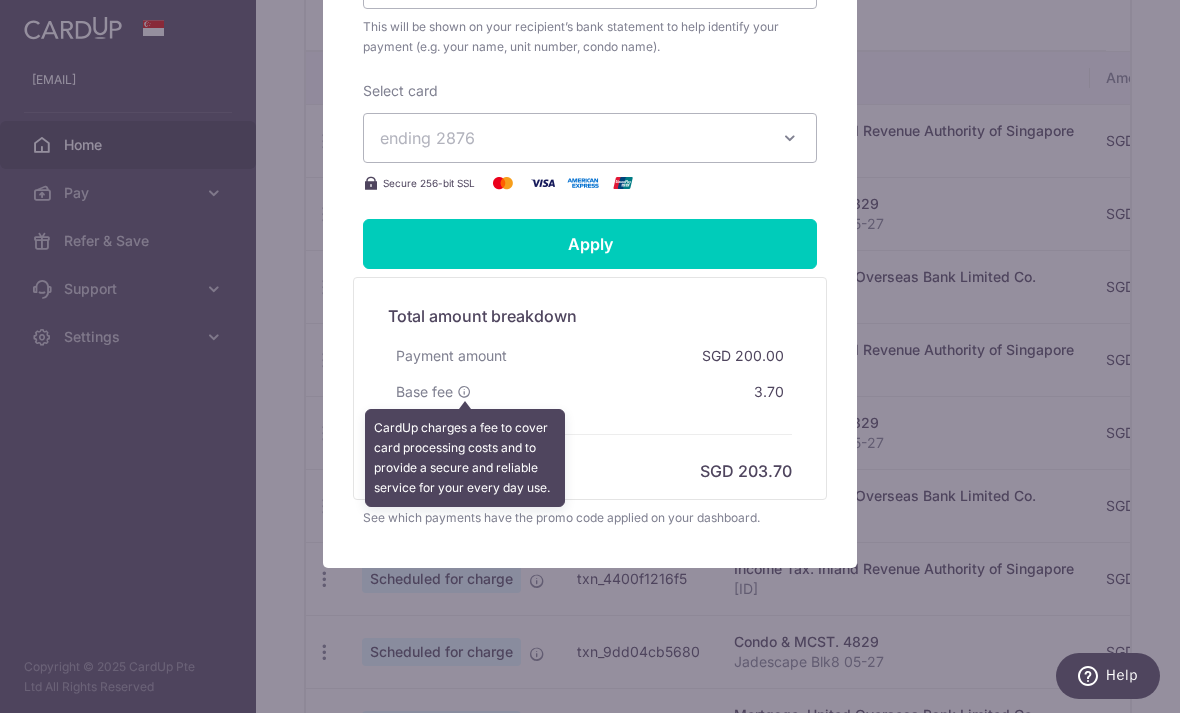 click at bounding box center [464, 392] 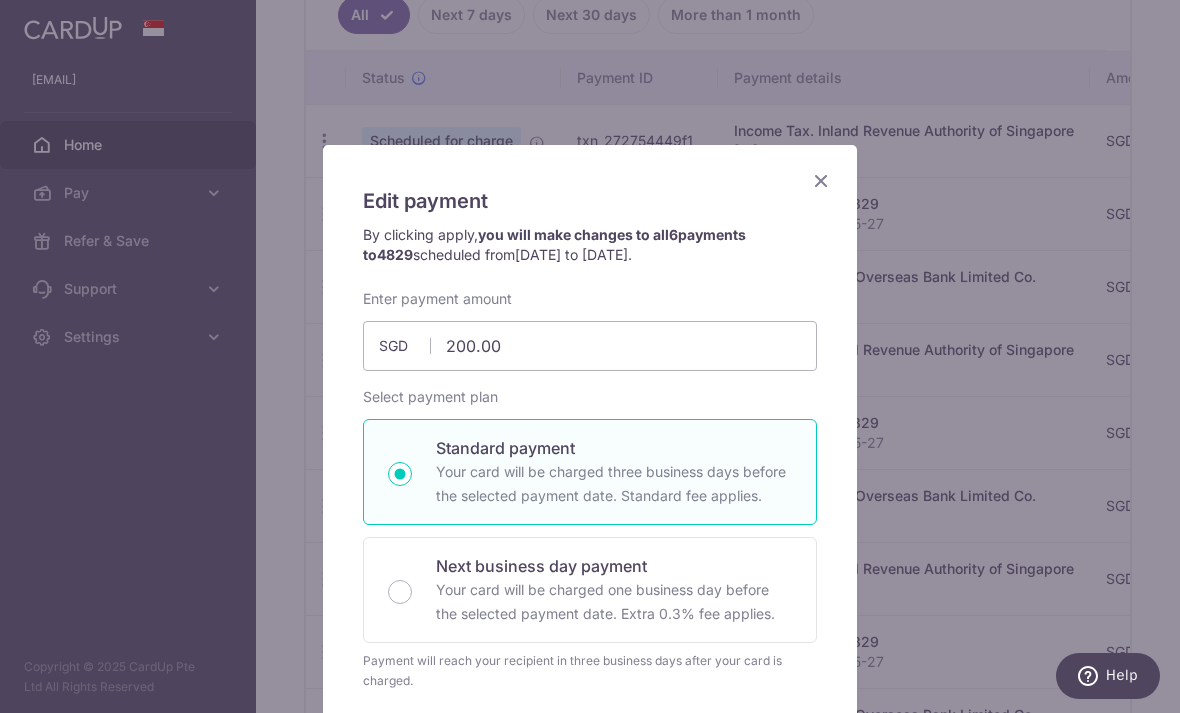 scroll, scrollTop: 0, scrollLeft: 0, axis: both 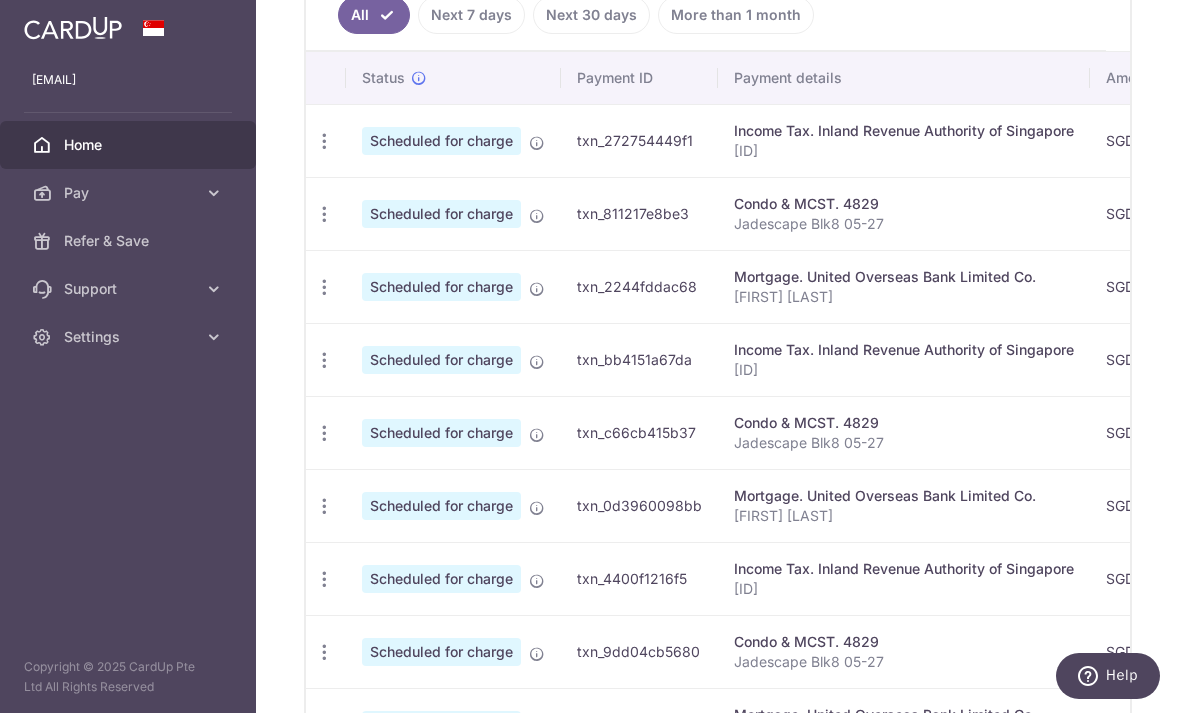 click at bounding box center [324, 141] 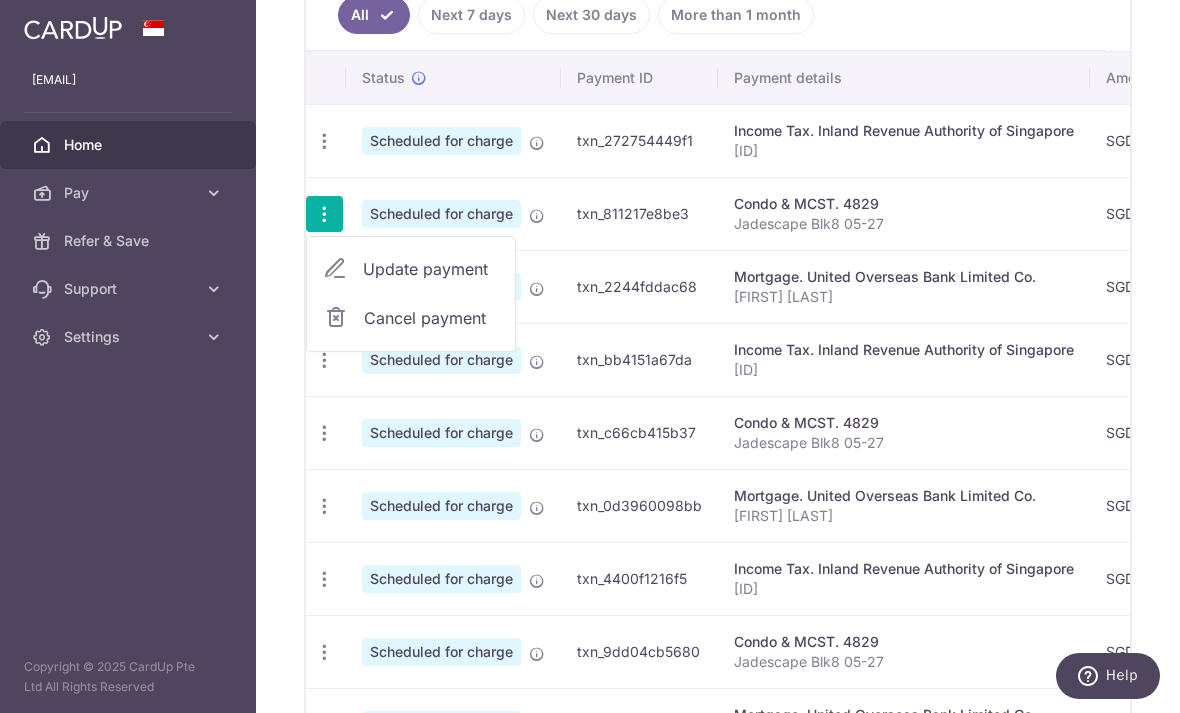 click on "Update payment" at bounding box center (431, 269) 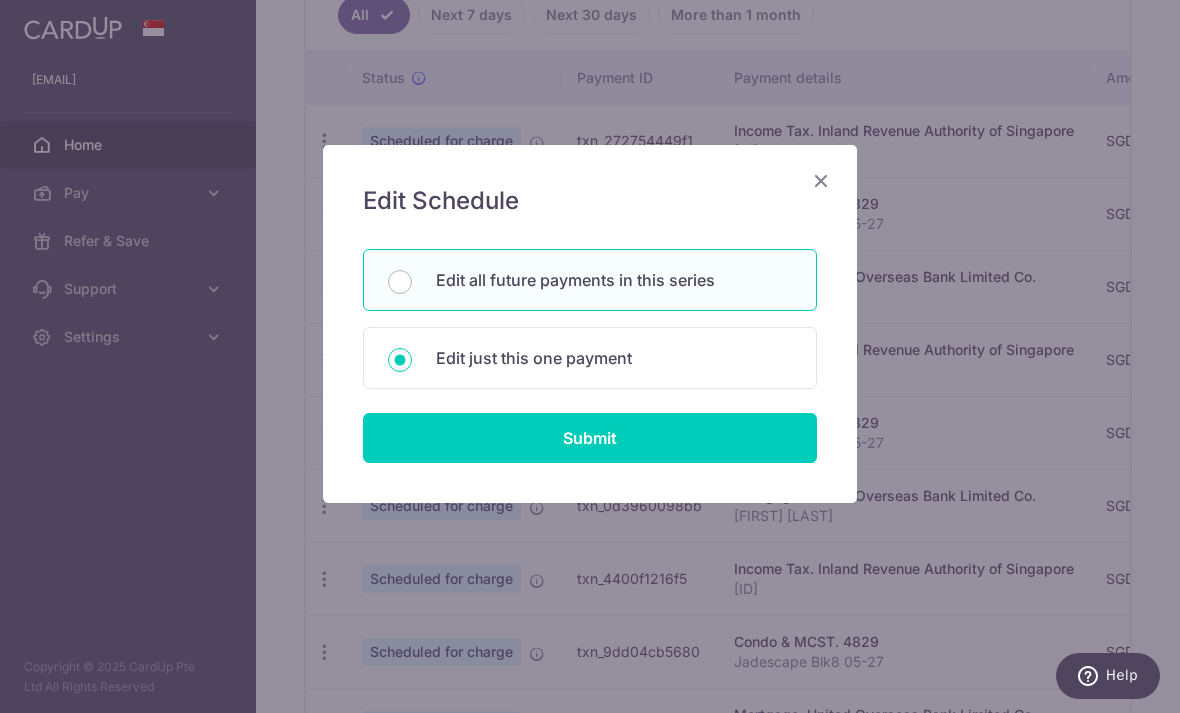 click on "Submit" at bounding box center (590, 438) 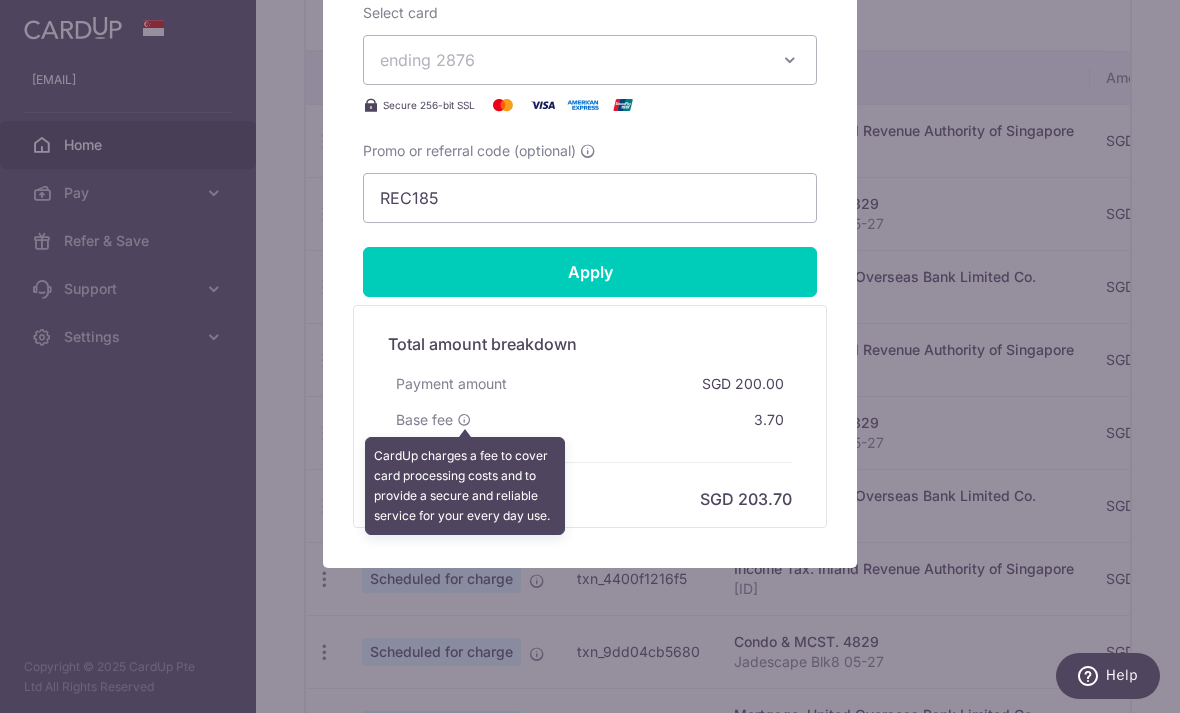 scroll, scrollTop: 908, scrollLeft: 0, axis: vertical 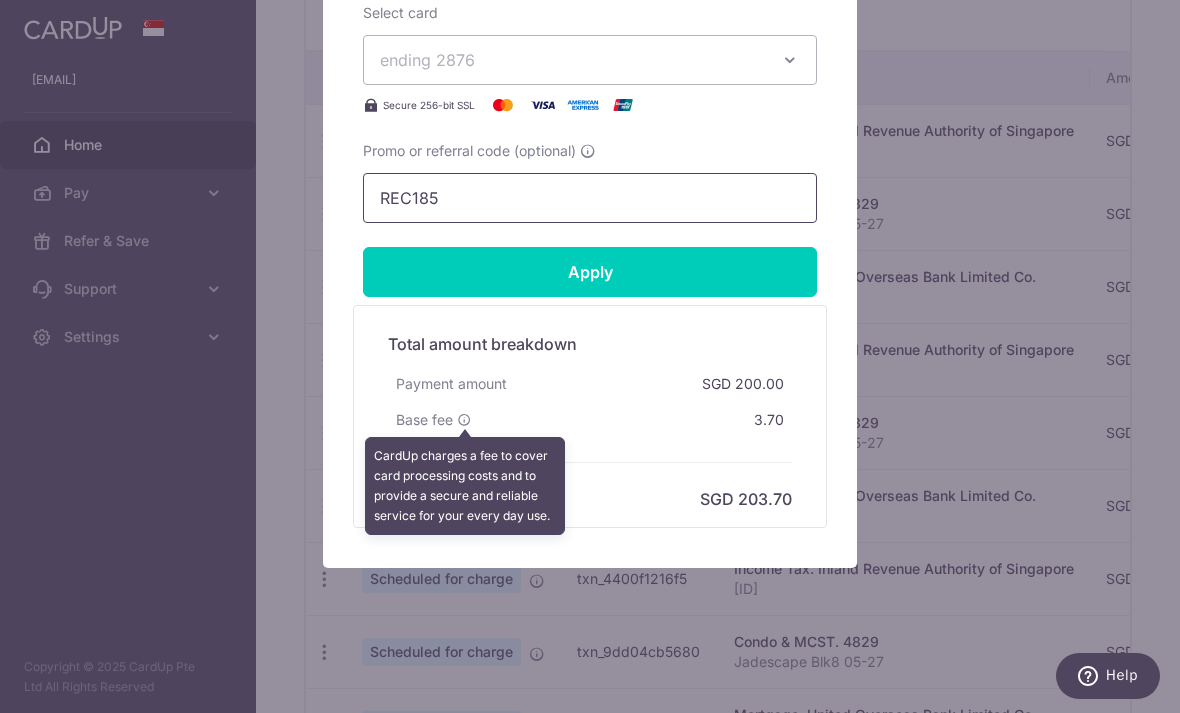click on "REC185" at bounding box center (590, 198) 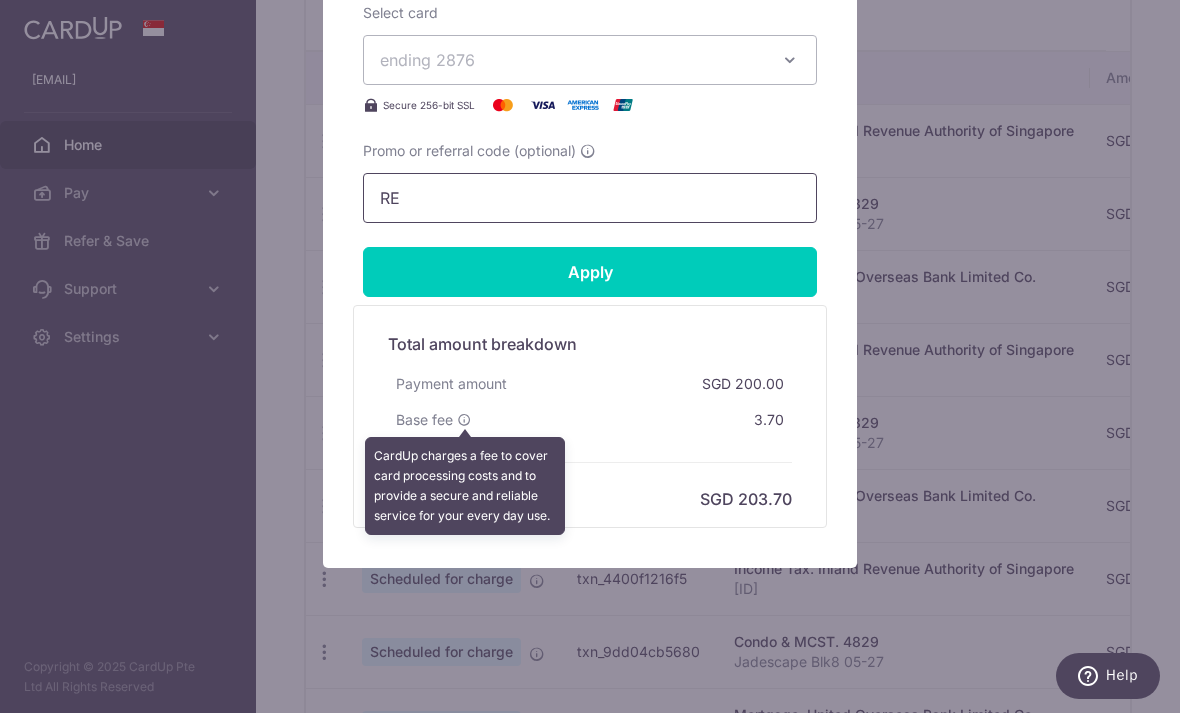 type on "R" 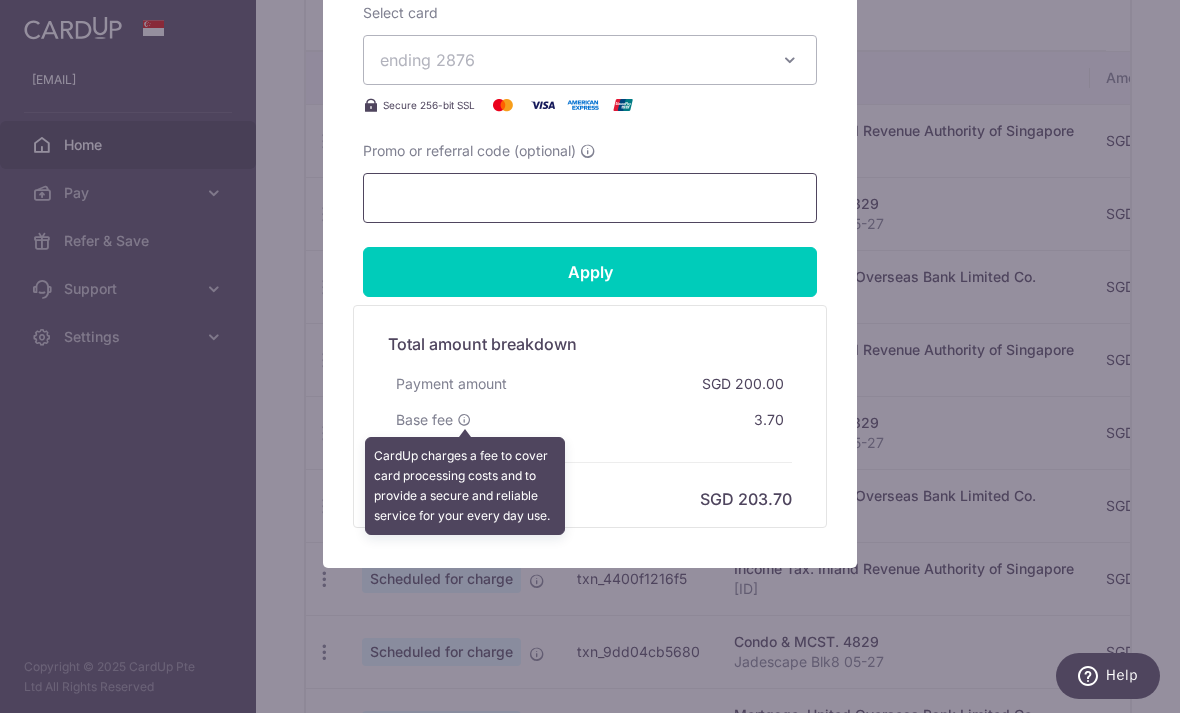 click on "Promo or referral code (optional)" at bounding box center [590, 198] 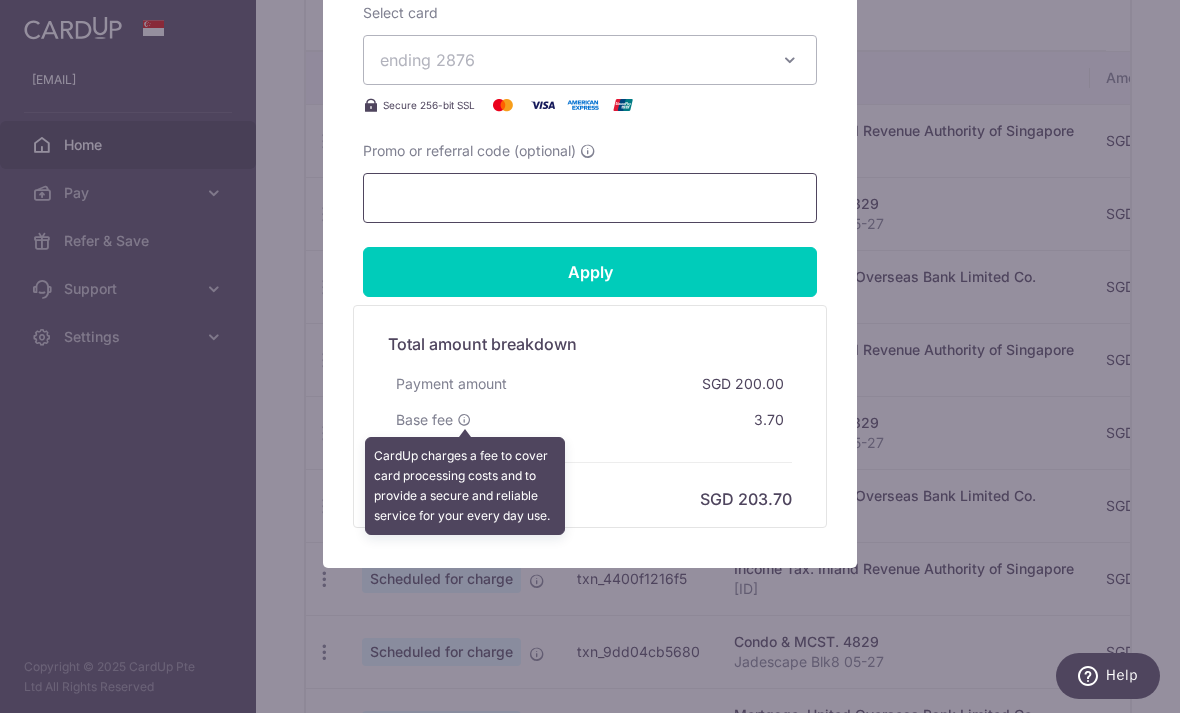 paste on "3HOME25R" 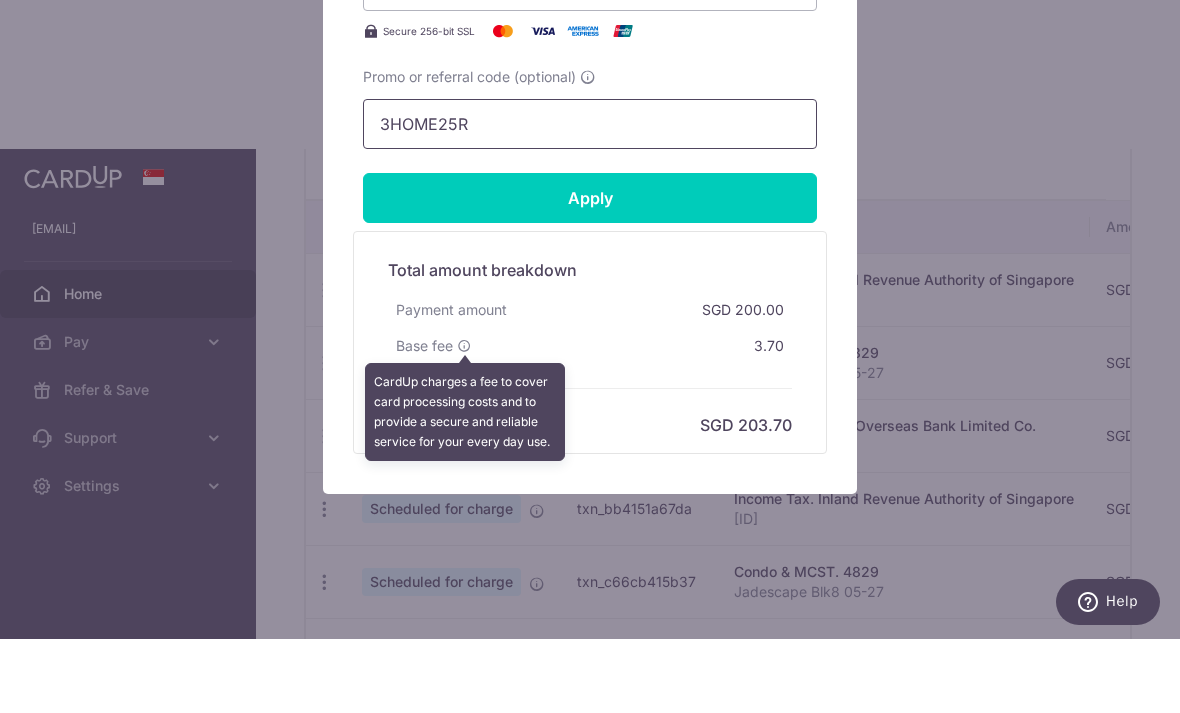 type on "3HOME25R" 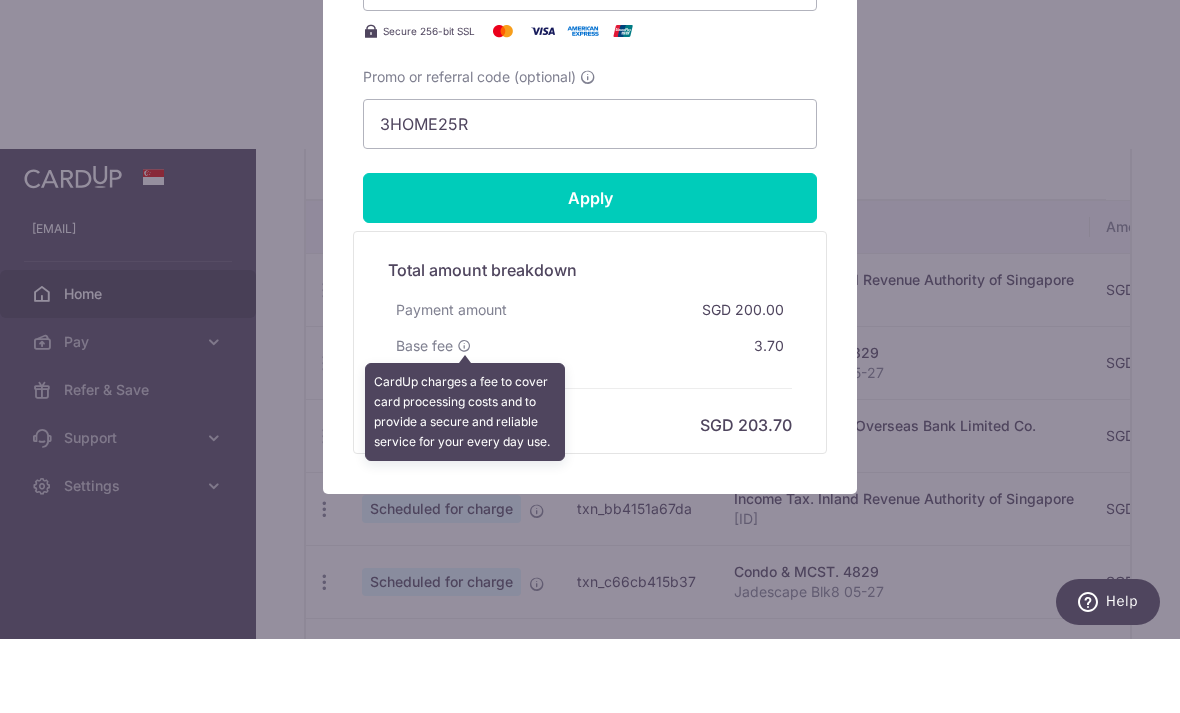 click on "Apply" at bounding box center (590, 272) 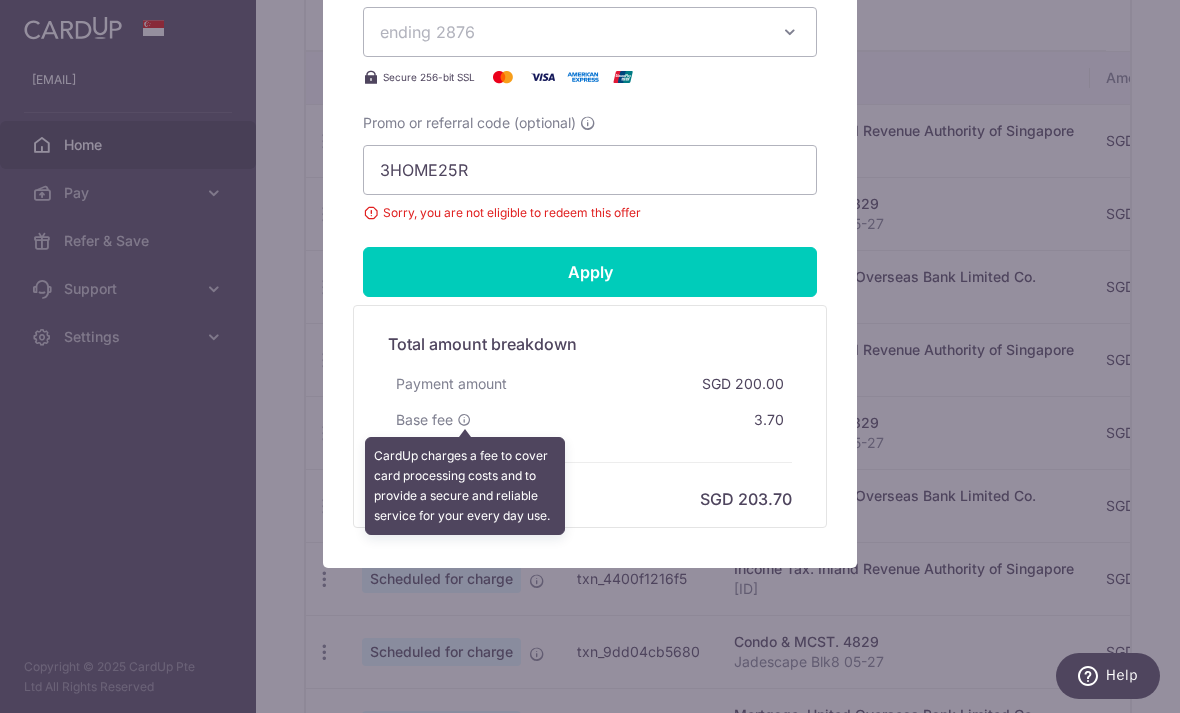 scroll, scrollTop: 936, scrollLeft: 0, axis: vertical 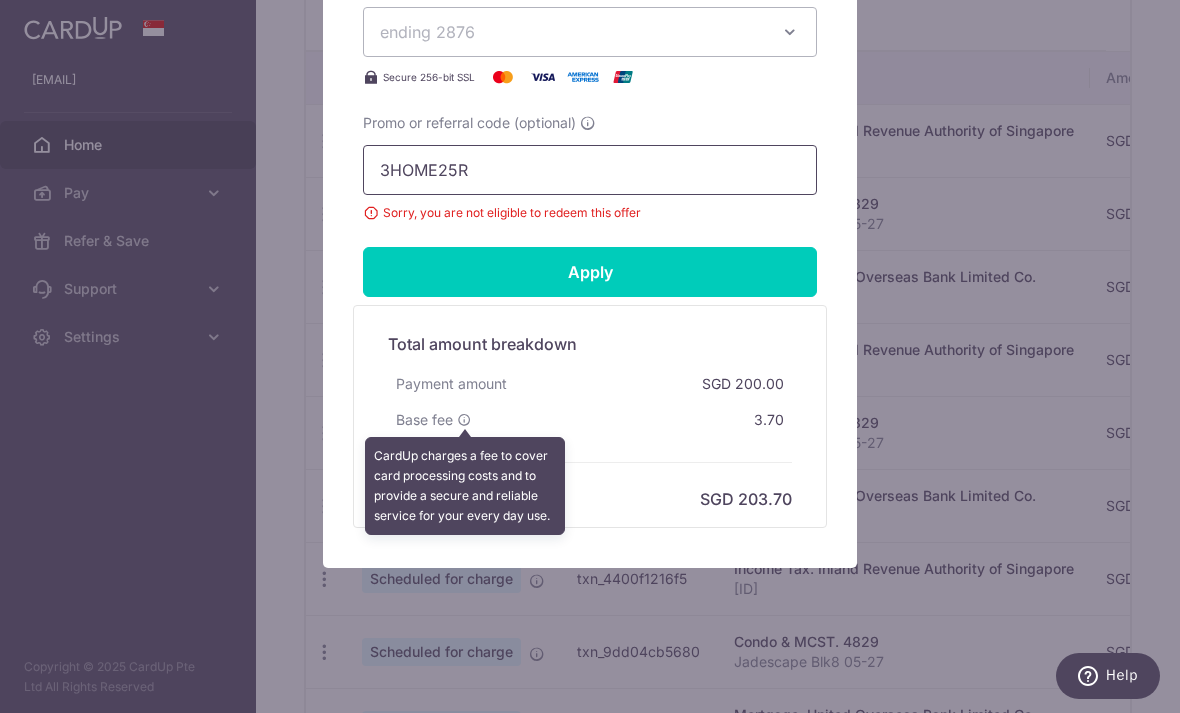 click on "3HOME25R" at bounding box center (590, 170) 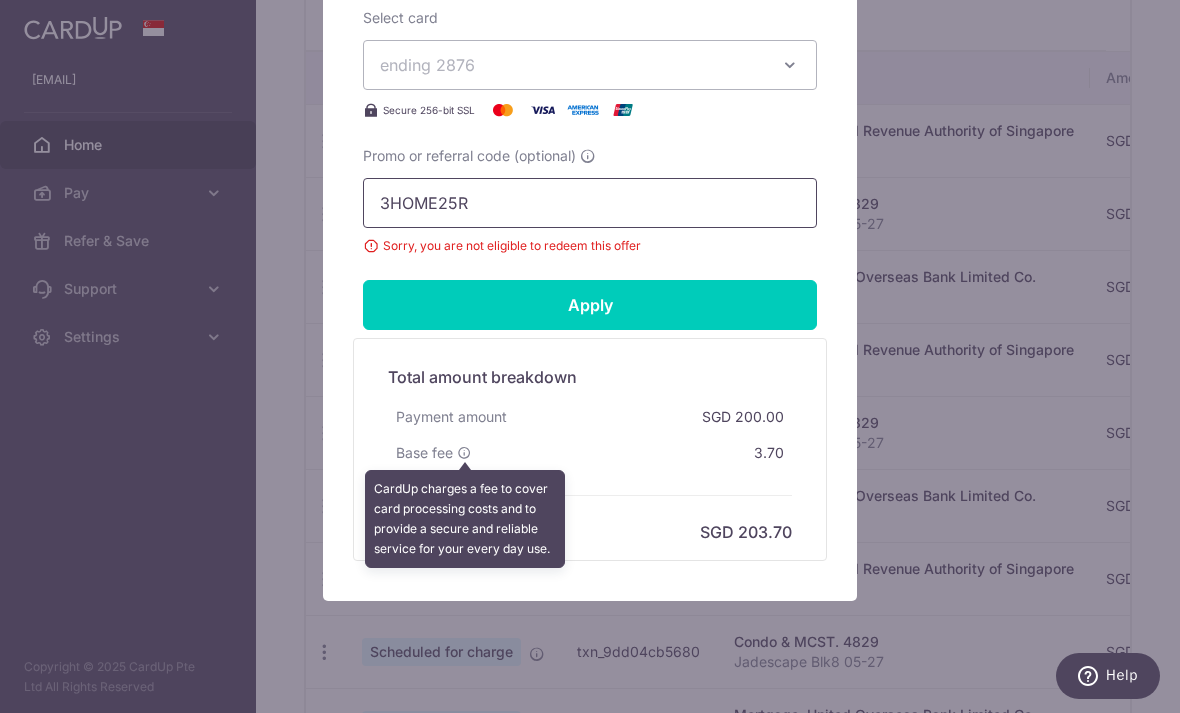 scroll, scrollTop: 902, scrollLeft: 0, axis: vertical 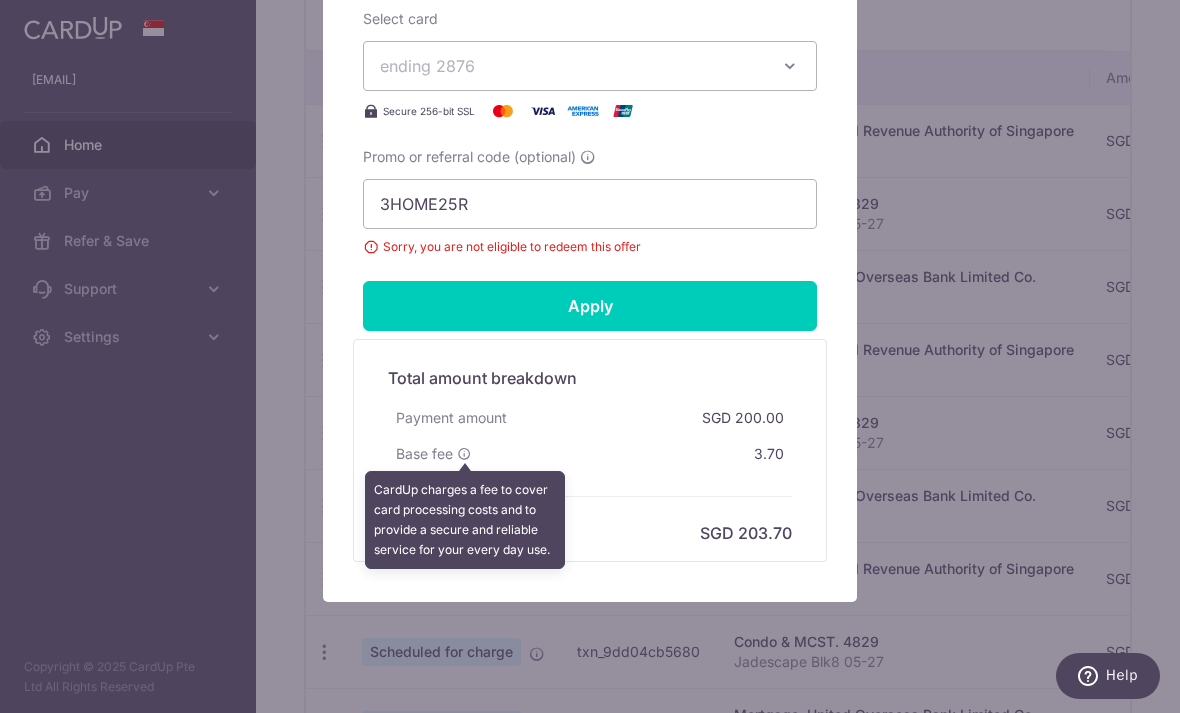 click on "Edit payment
By clicking apply,  you will make changes to all  6  payments to  4829  scheduled from
28/08/2025 to 28/01/2026 .
By clicking below, you confirm you are editing this payment to  4829  on
28/08/2025 .
Enter payment amount" at bounding box center (590, -78) 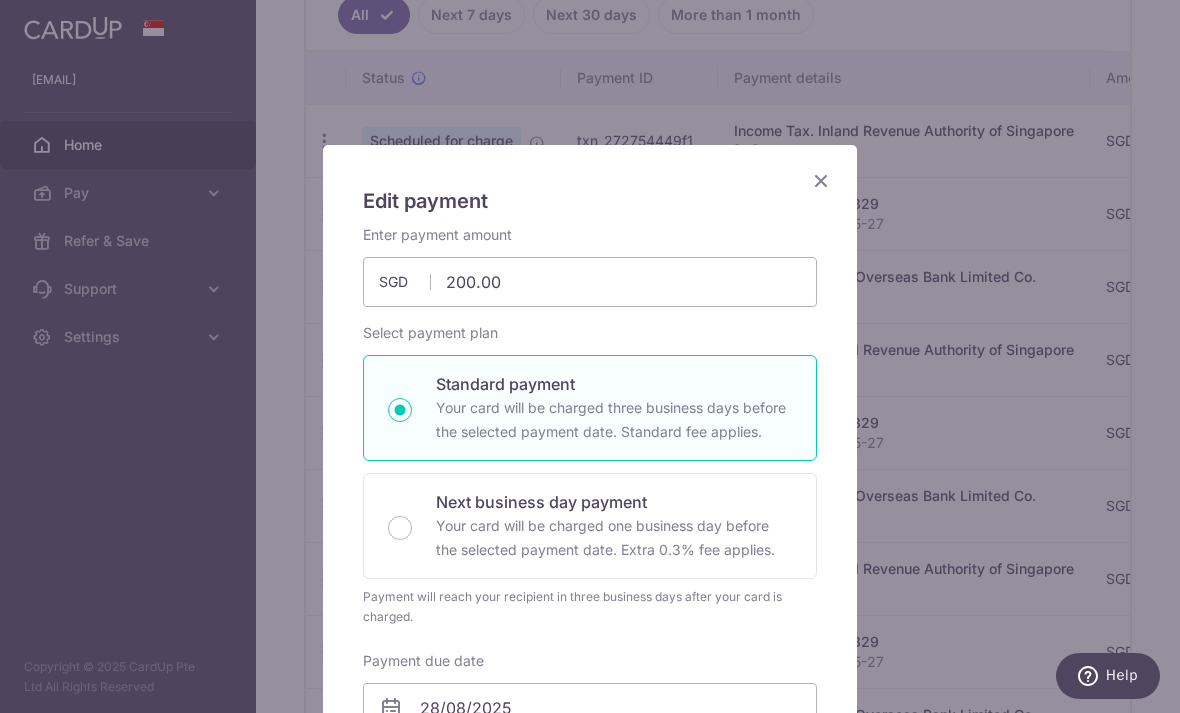 scroll, scrollTop: 0, scrollLeft: 0, axis: both 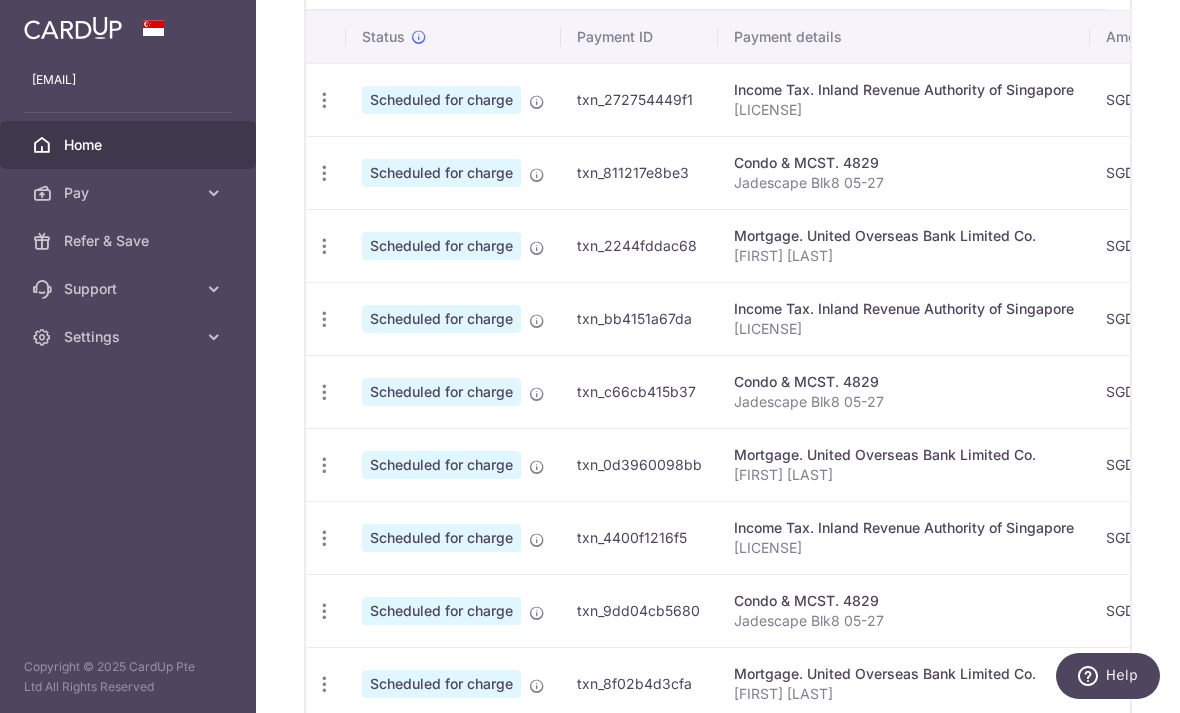 click at bounding box center [324, 100] 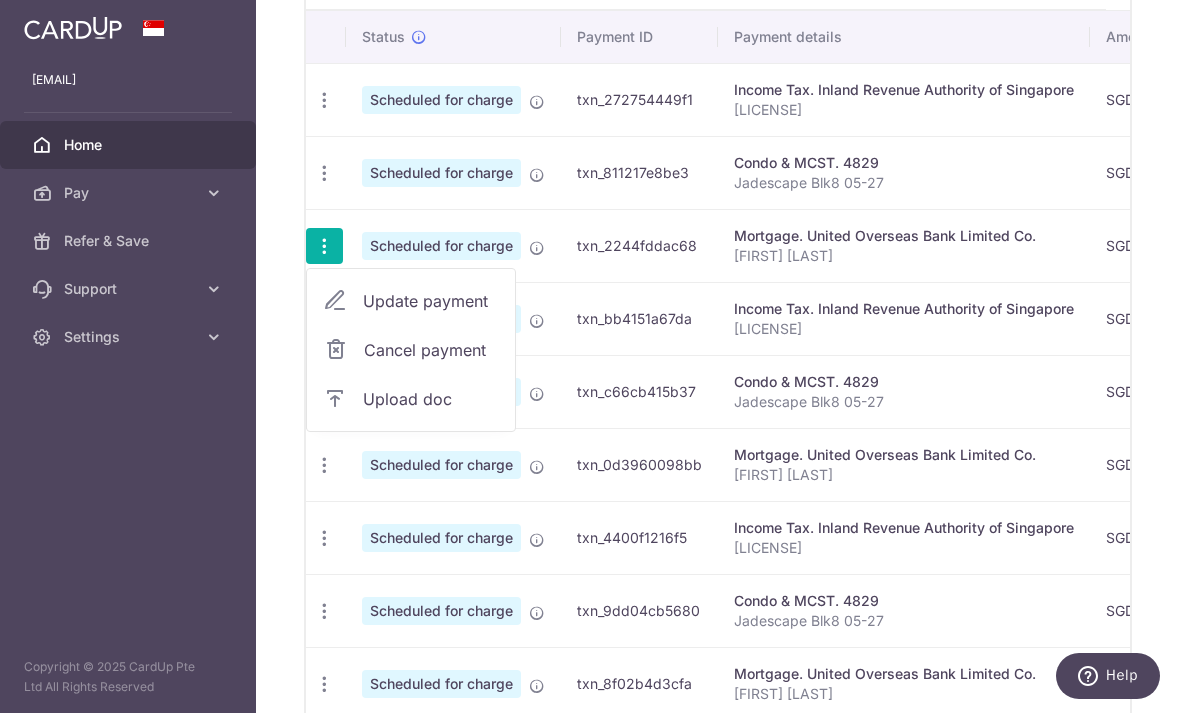 click on "Update payment" at bounding box center (431, 301) 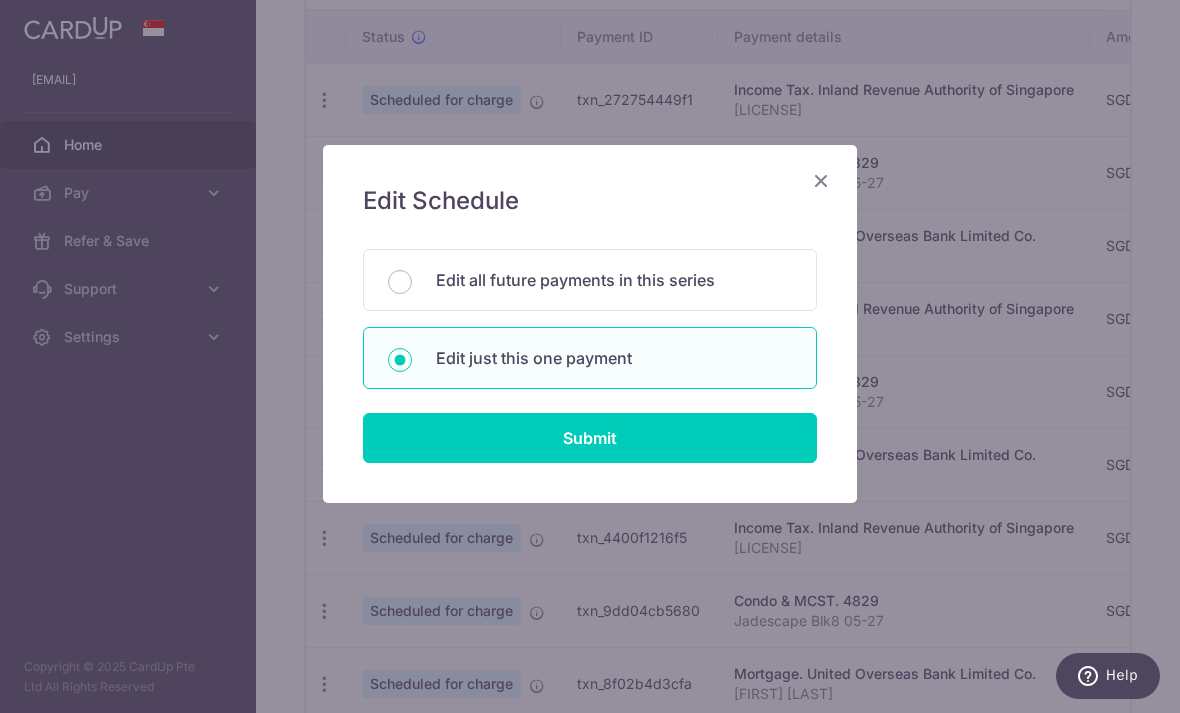click on "Submit" at bounding box center (590, 438) 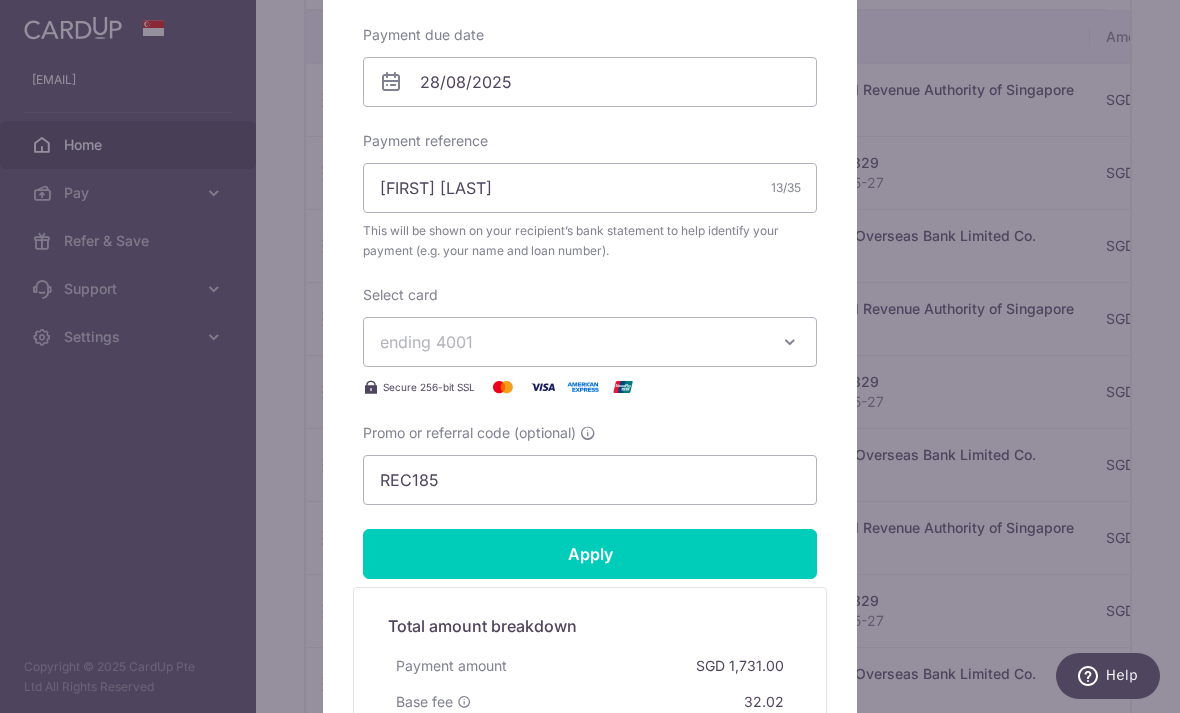 scroll, scrollTop: 631, scrollLeft: 0, axis: vertical 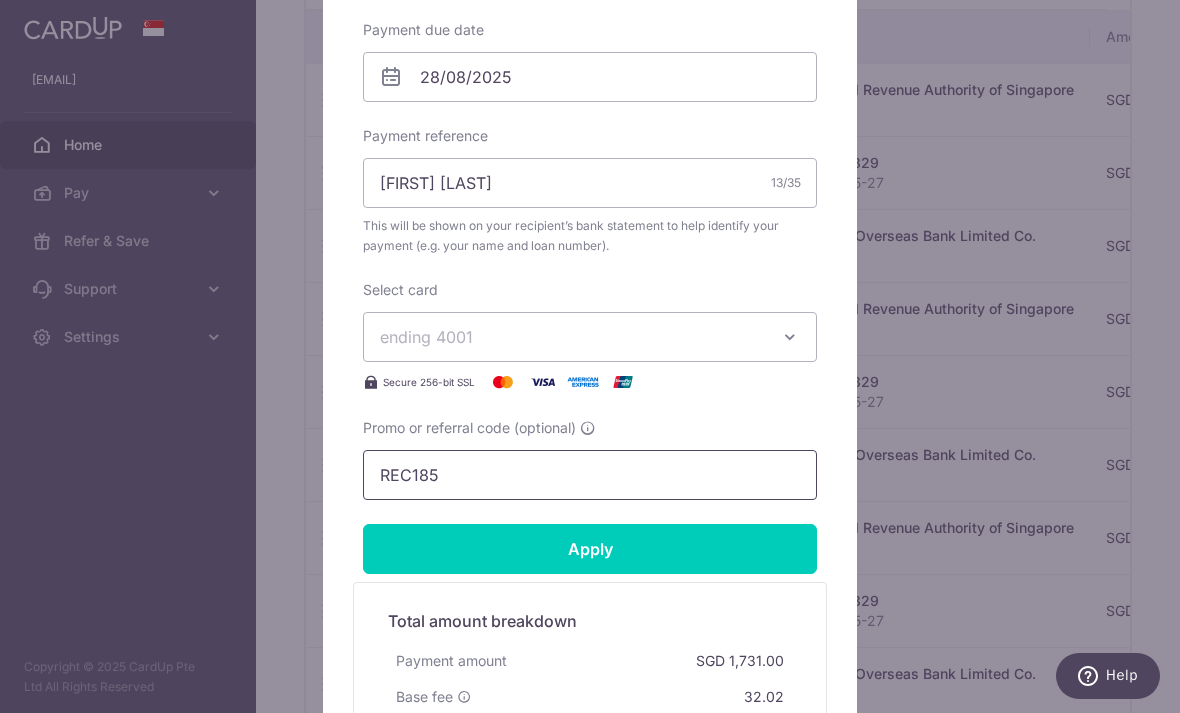 click on "REC185" at bounding box center (590, 475) 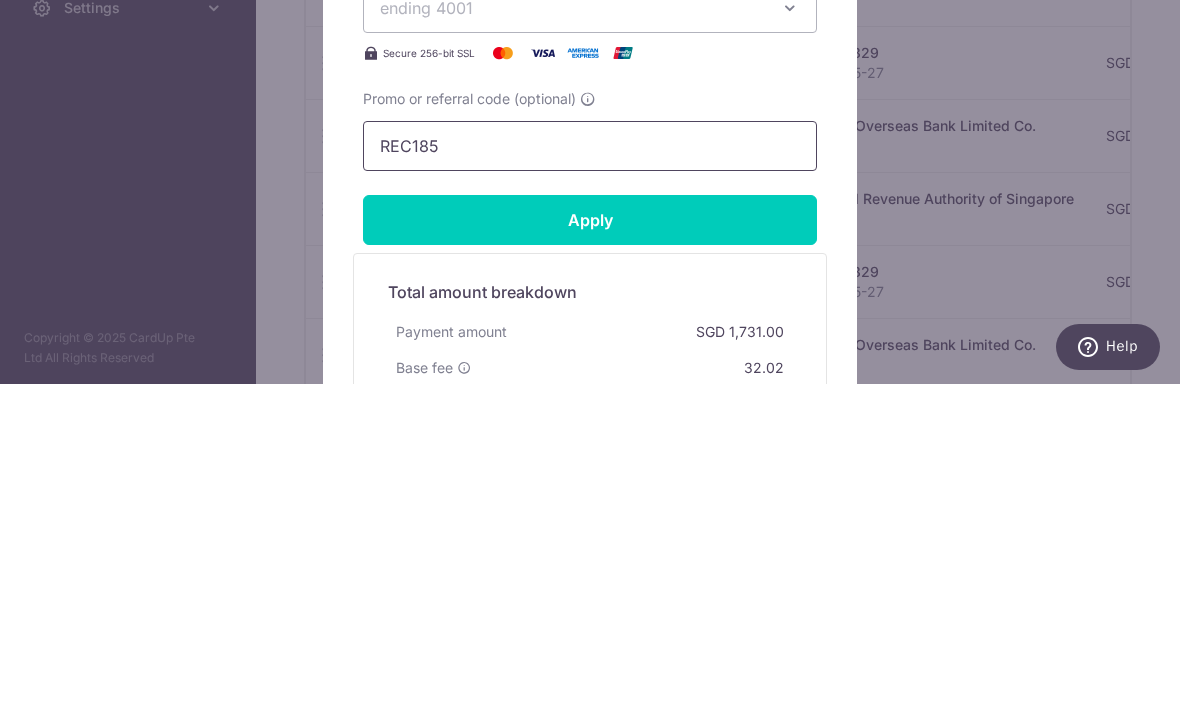 click on "REC185" at bounding box center [590, 475] 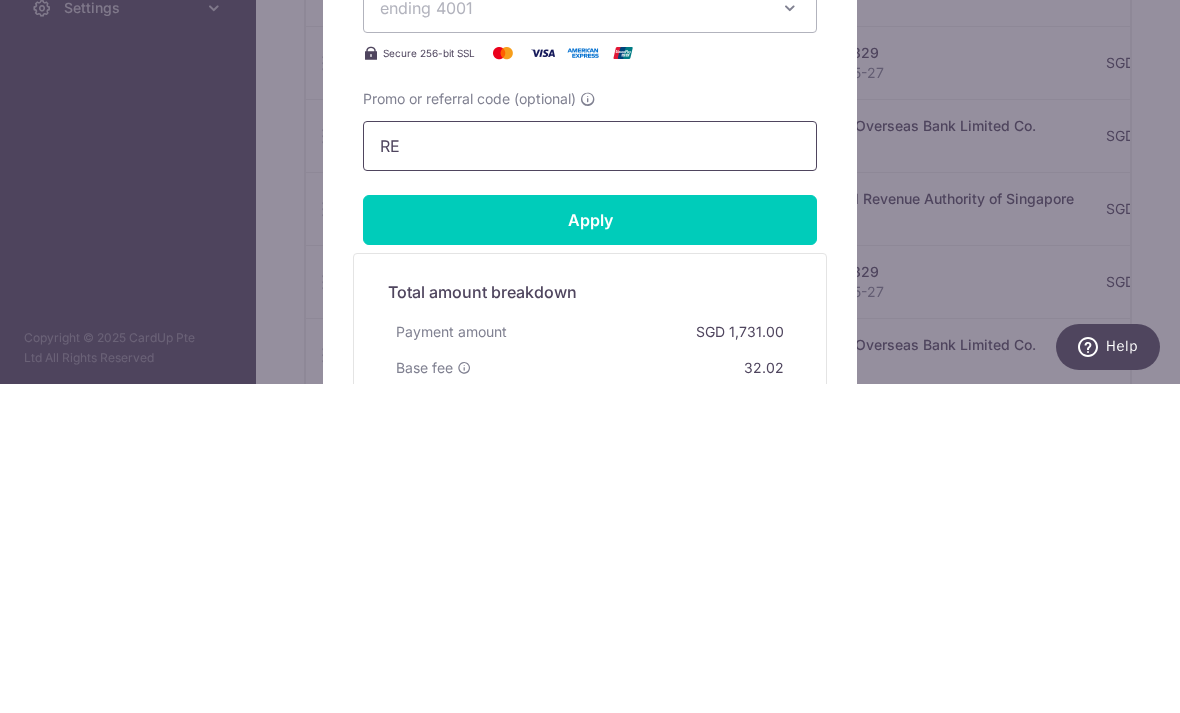 type on "R" 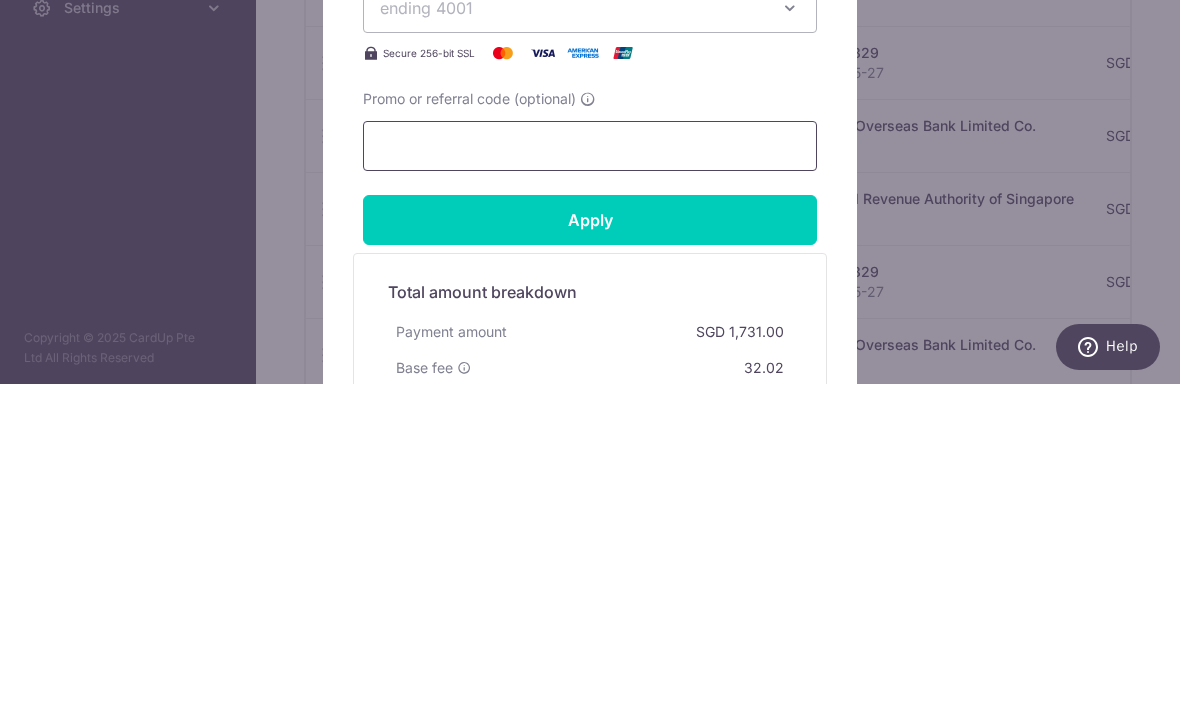 click on "Promo or referral code (optional)" at bounding box center (590, 475) 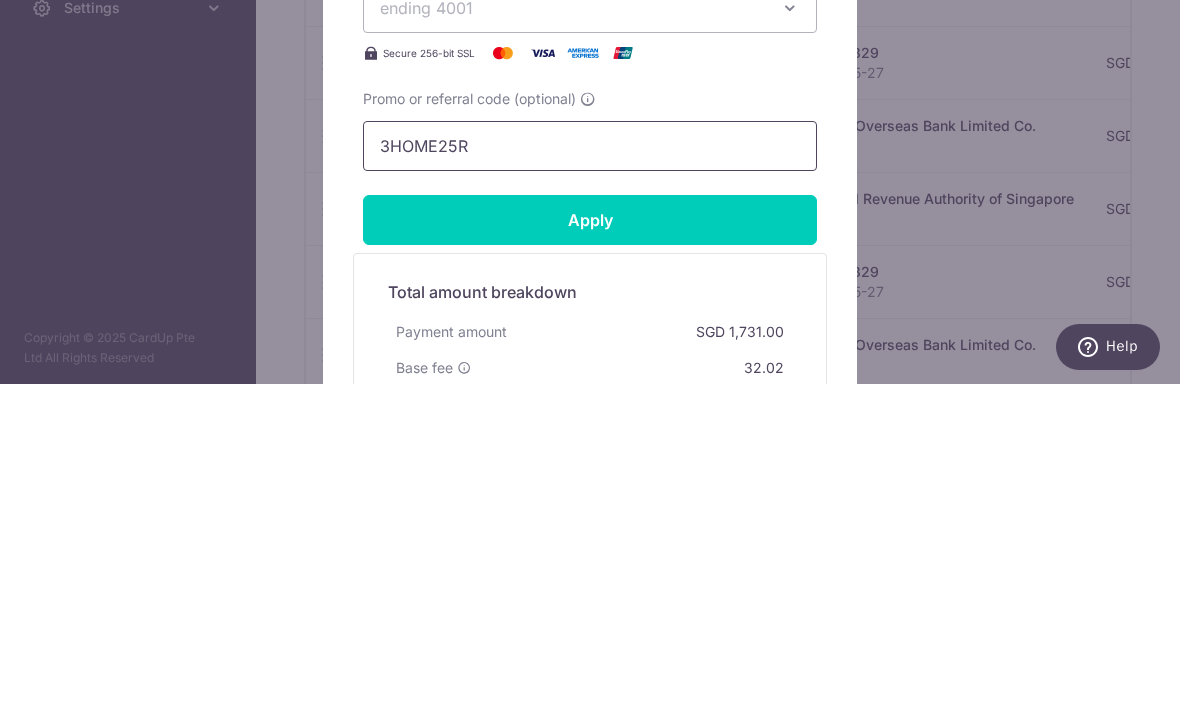 type on "3HOME25R" 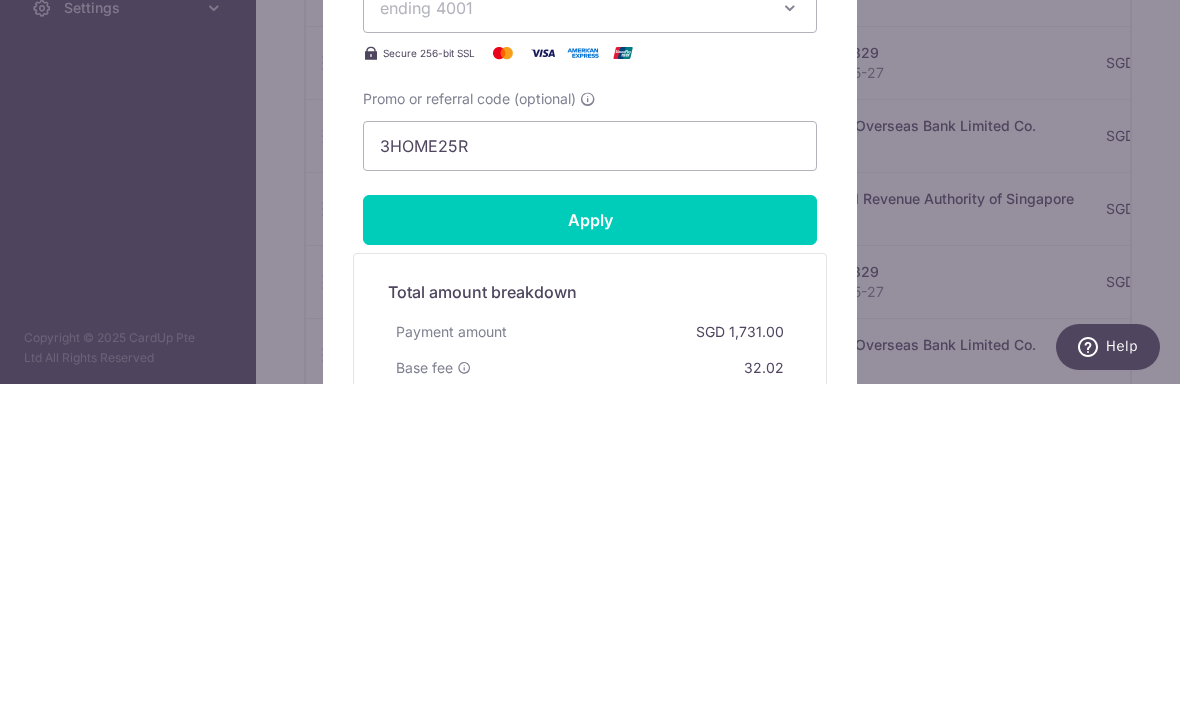 click on "Apply" at bounding box center [590, 549] 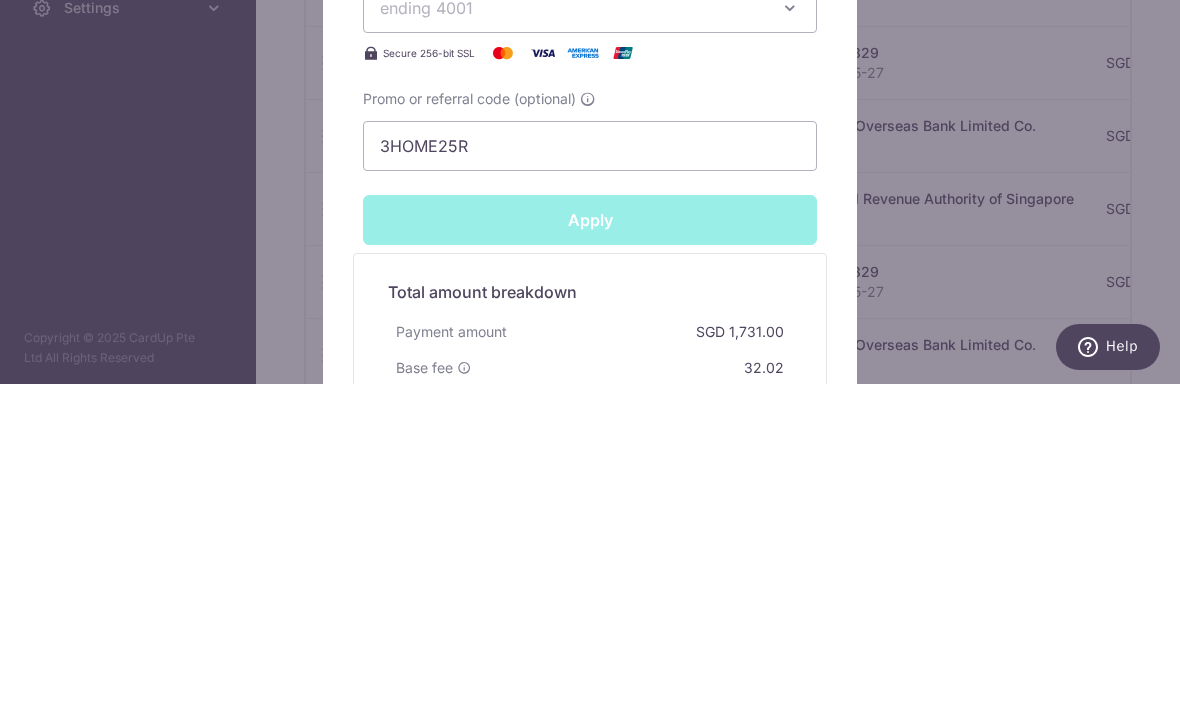 scroll, scrollTop: 64, scrollLeft: 0, axis: vertical 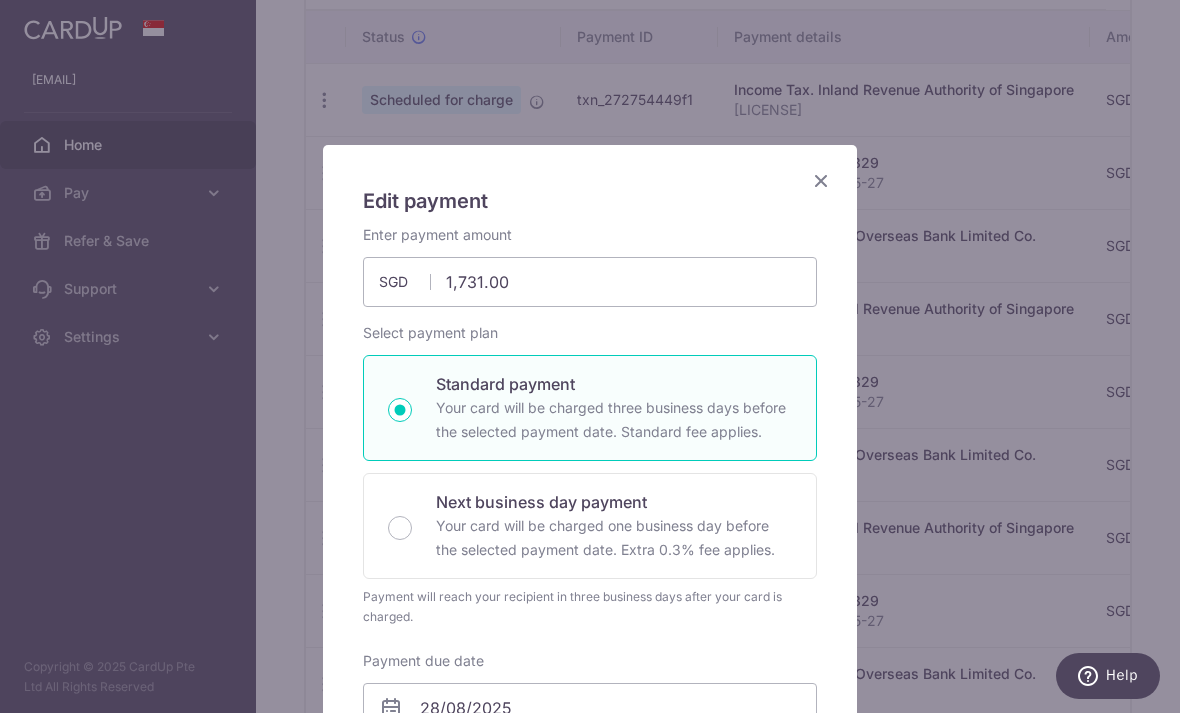 click at bounding box center [821, 180] 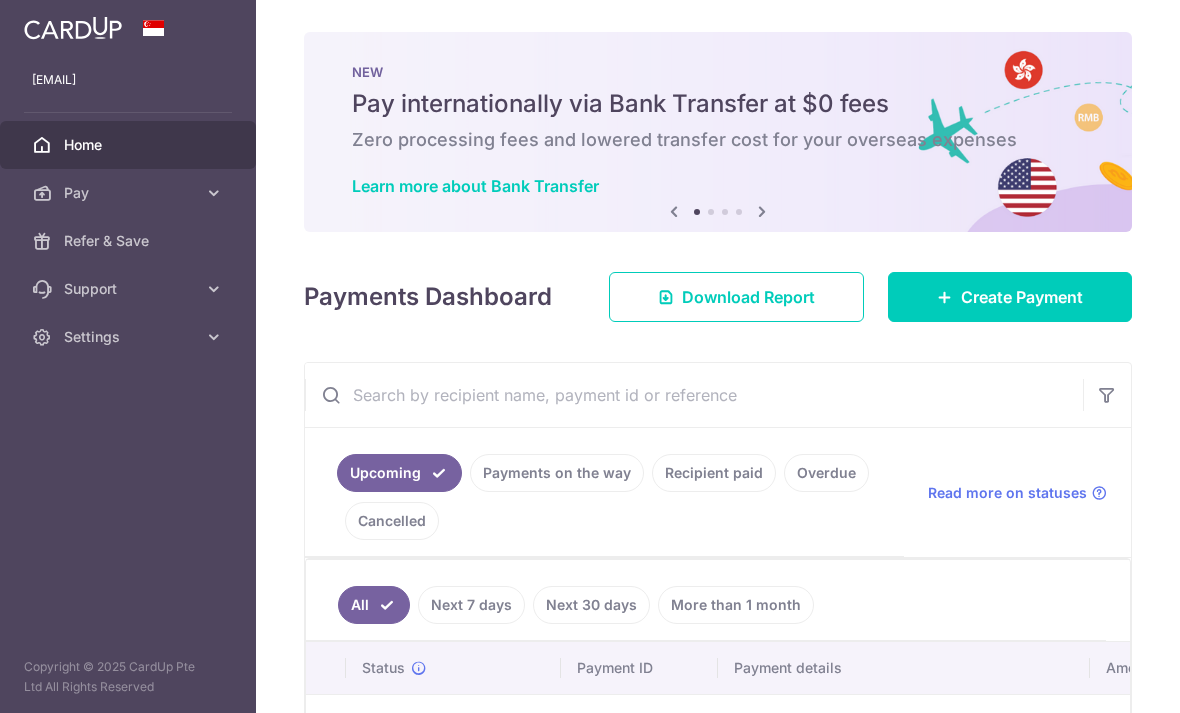 scroll, scrollTop: 0, scrollLeft: 0, axis: both 